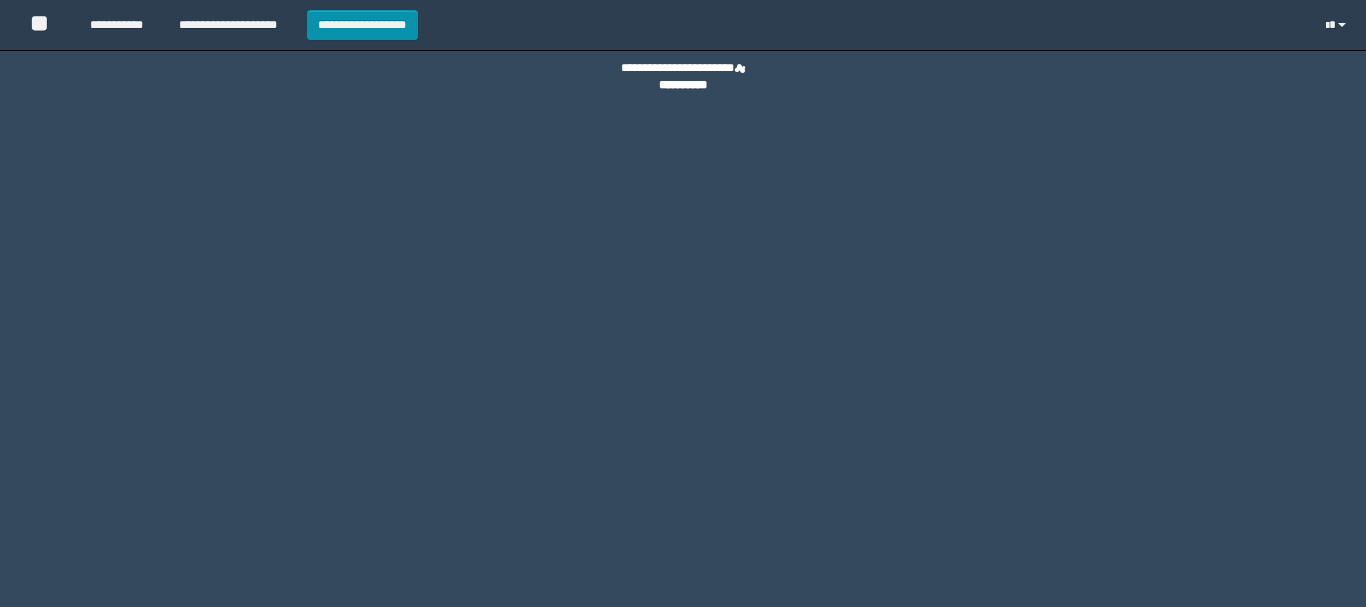 scroll, scrollTop: 0, scrollLeft: 0, axis: both 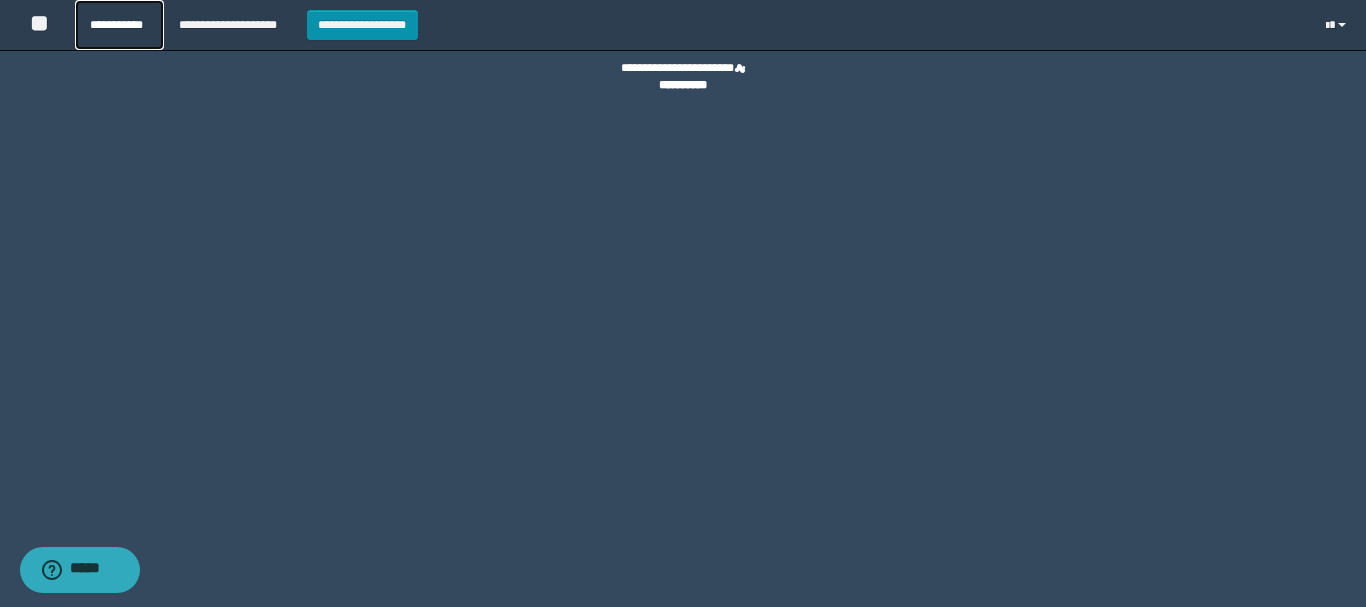 click on "**********" at bounding box center [119, 25] 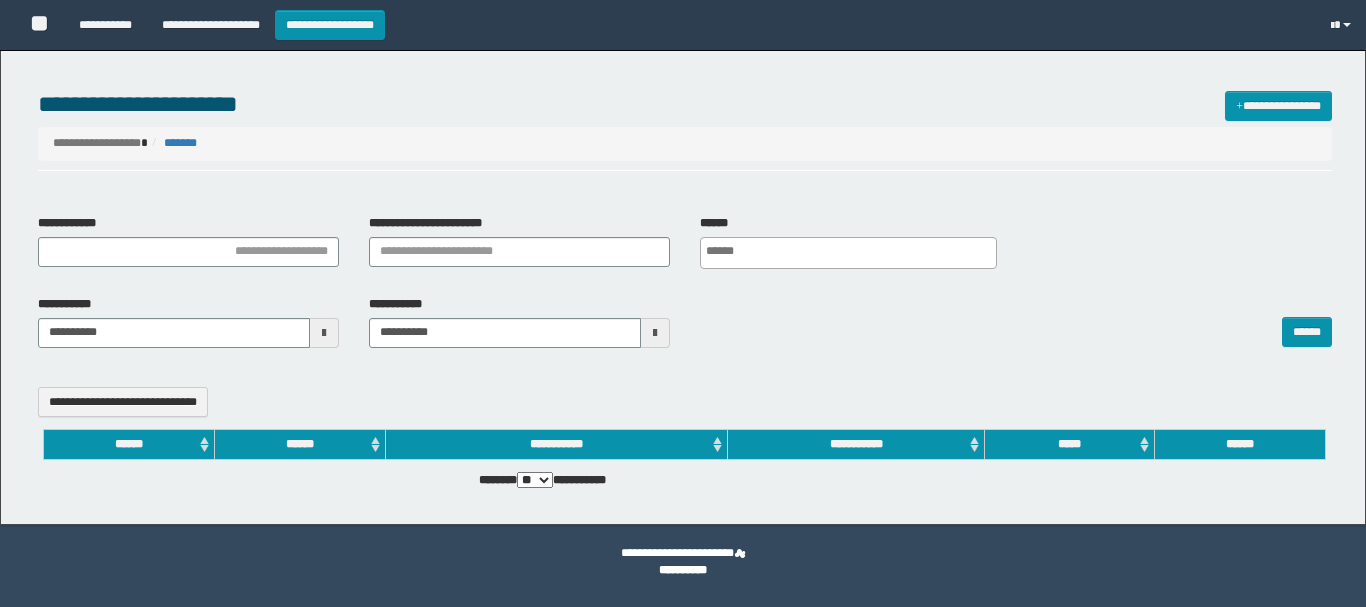 select 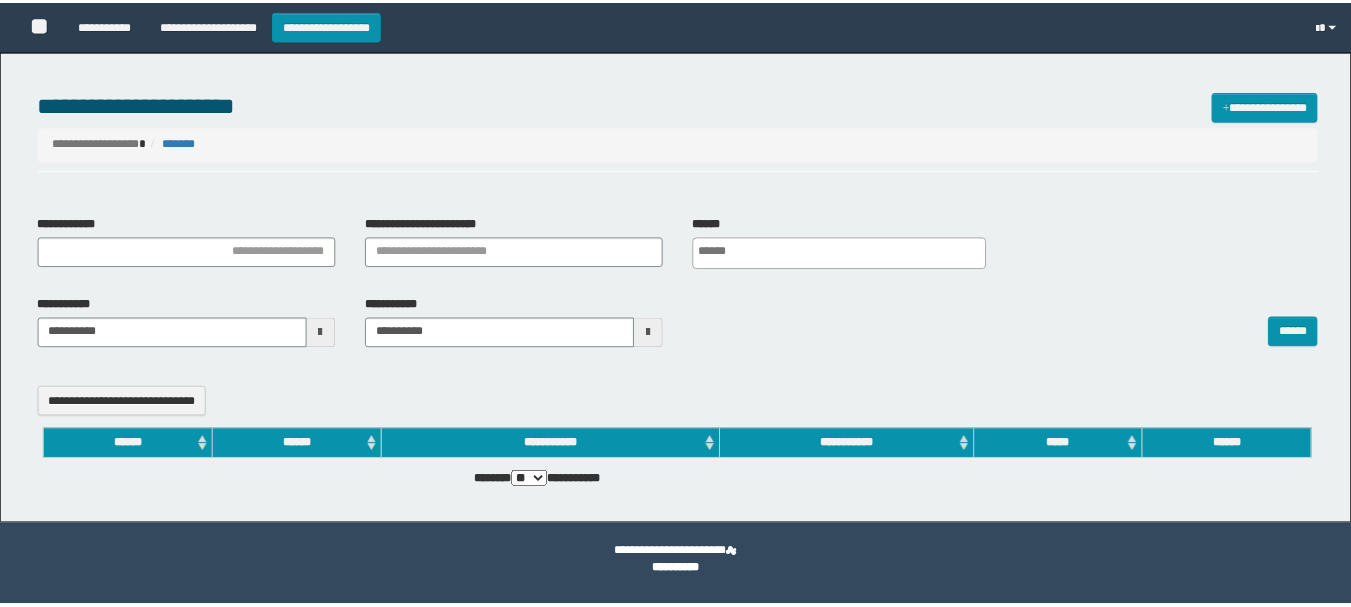 scroll, scrollTop: 0, scrollLeft: 0, axis: both 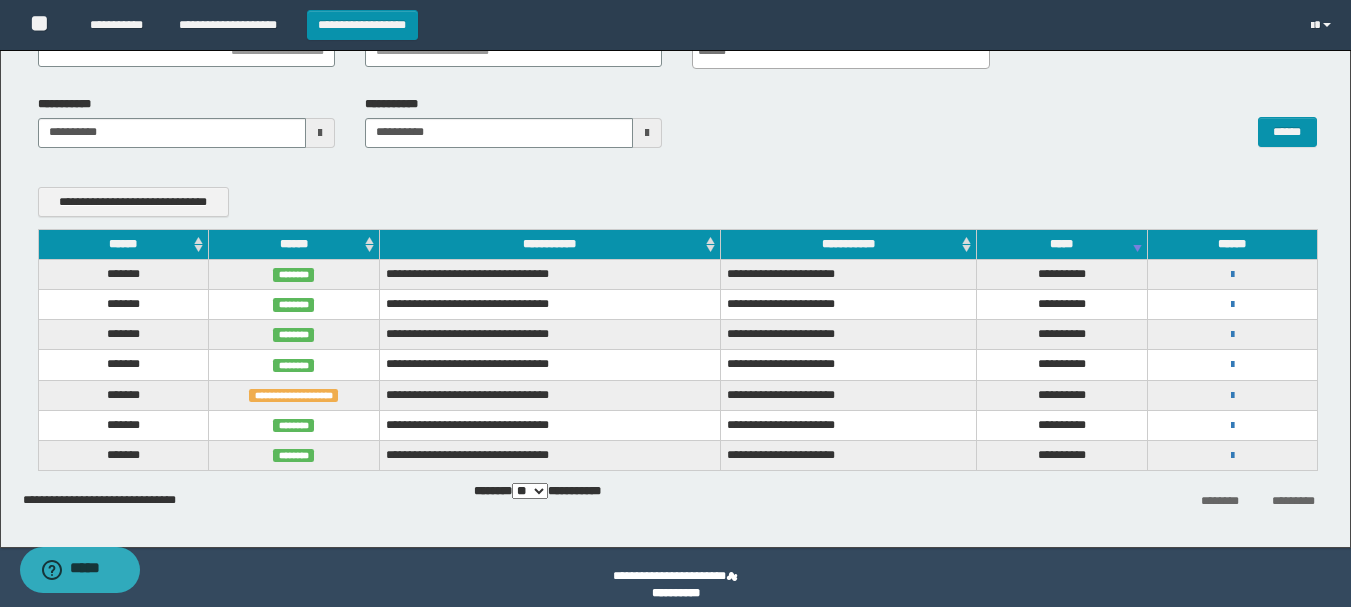 click on "**********" at bounding box center [1232, 274] 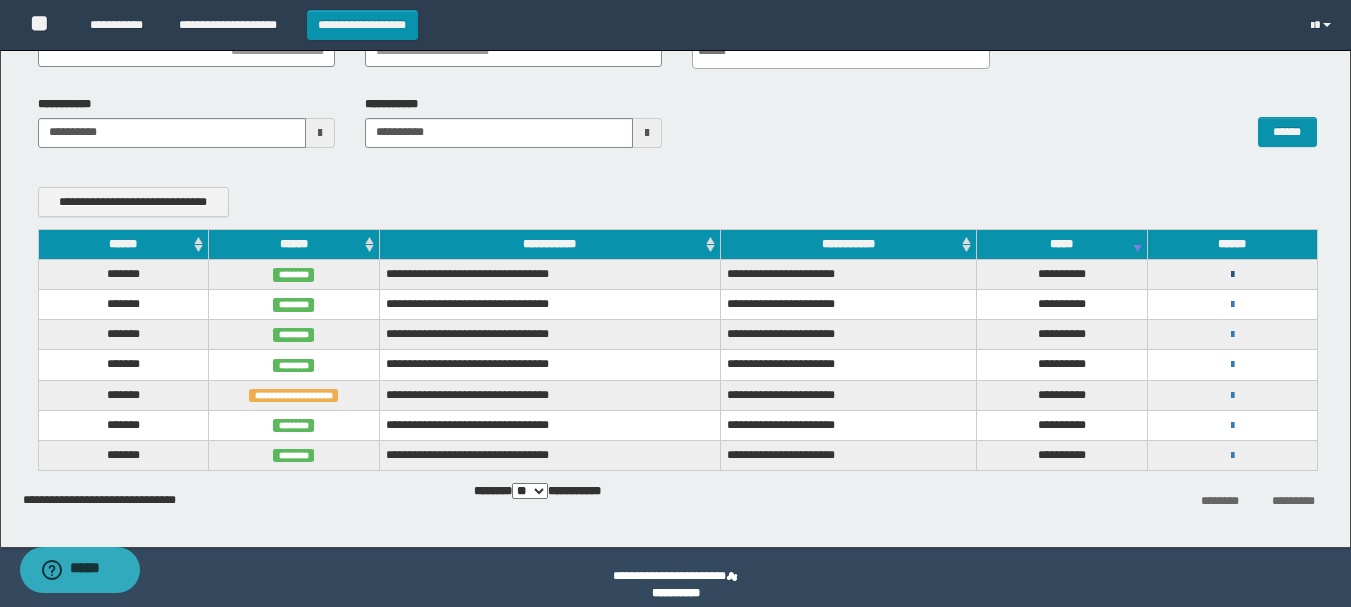 click at bounding box center (1232, 275) 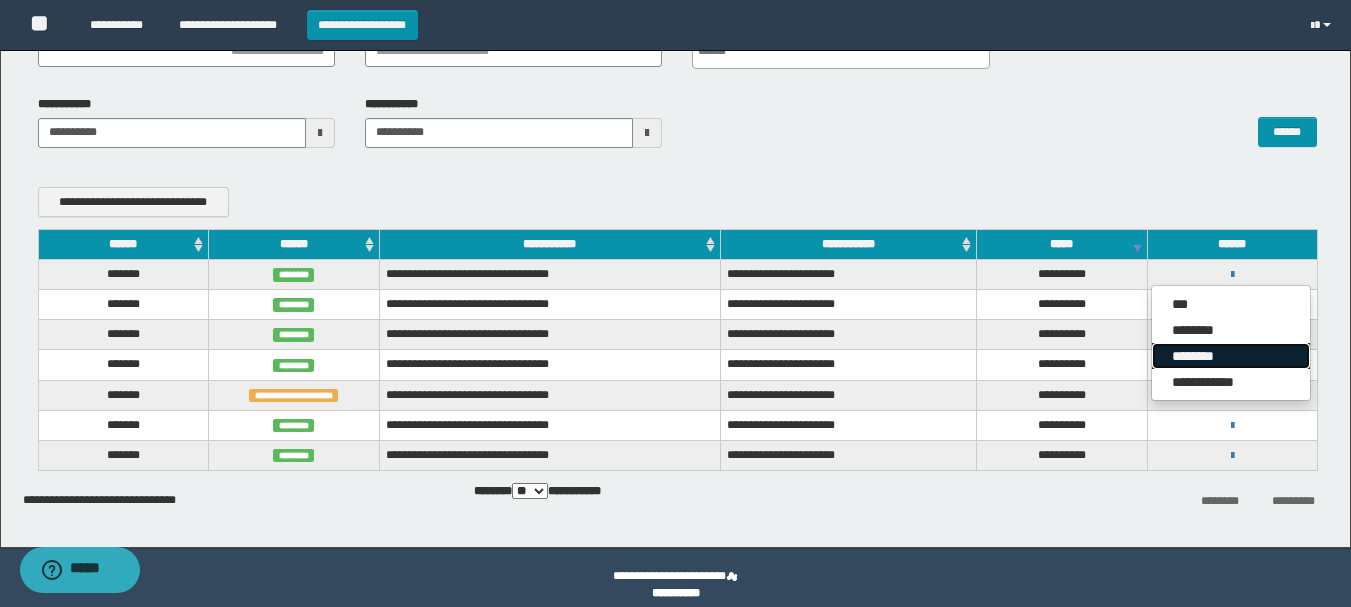 click on "********" at bounding box center (1231, 356) 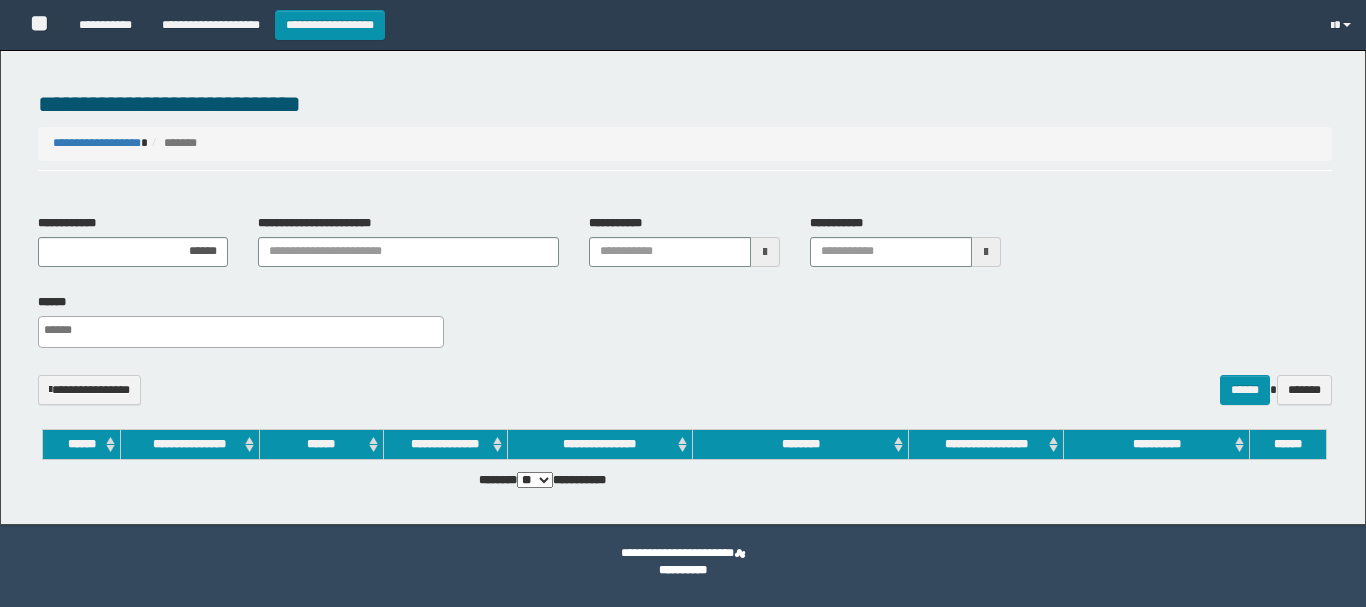 select 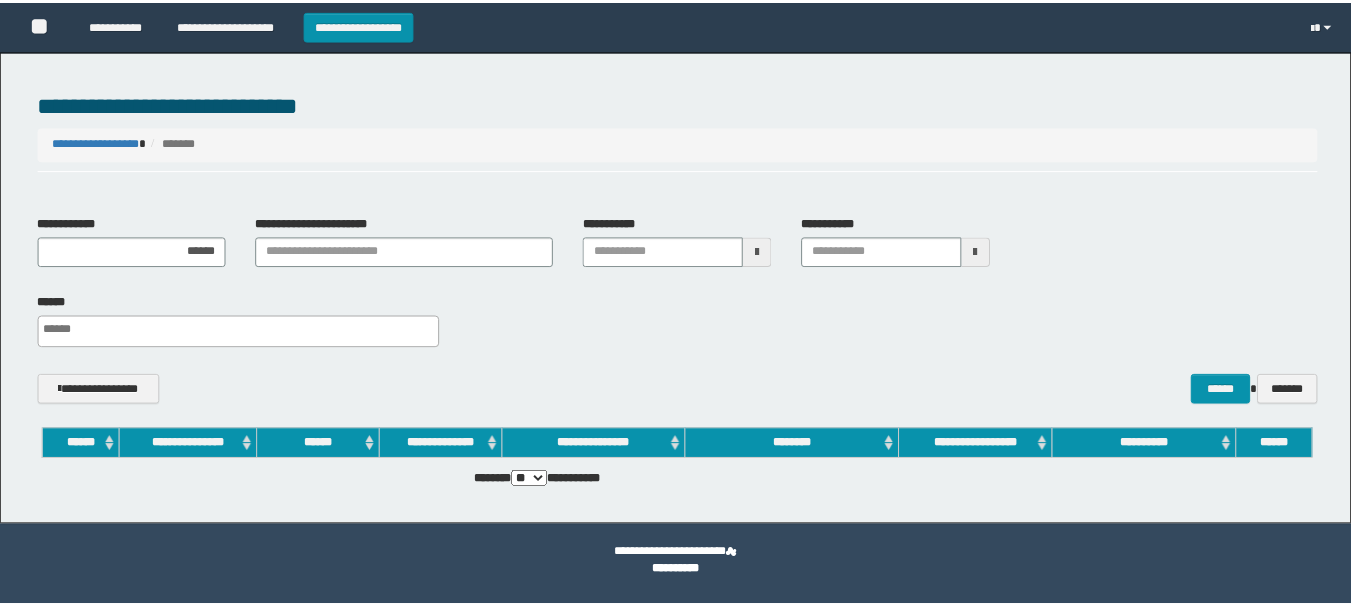 scroll, scrollTop: 0, scrollLeft: 0, axis: both 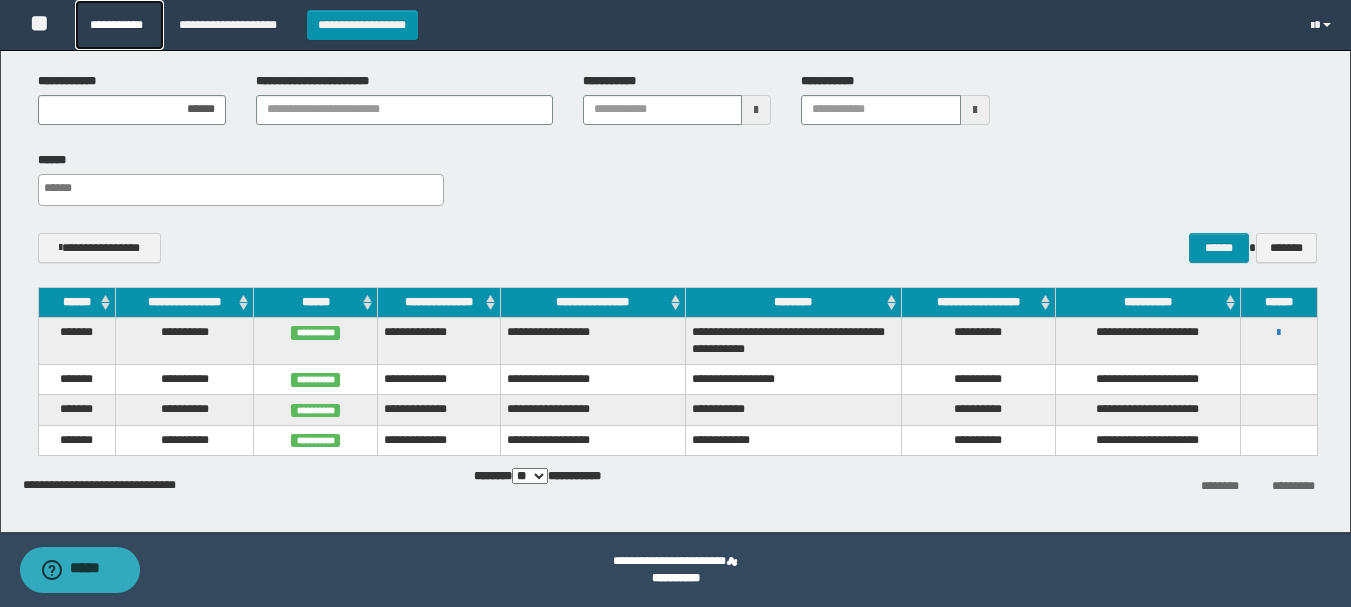 click on "**********" 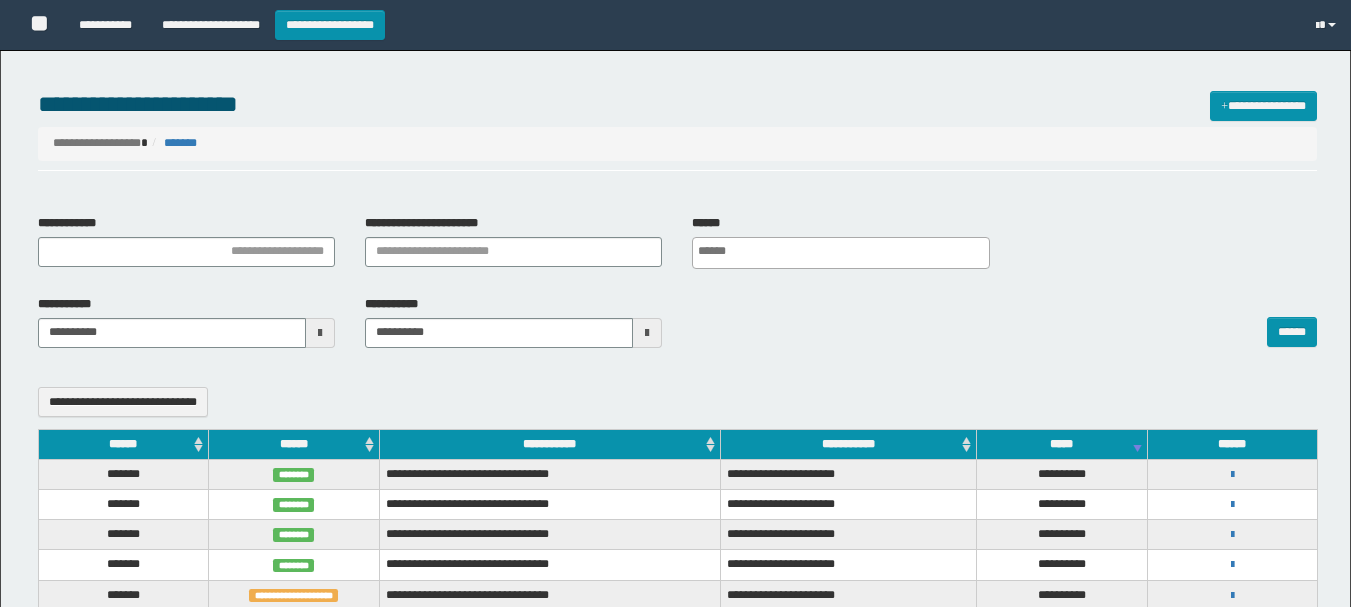 select 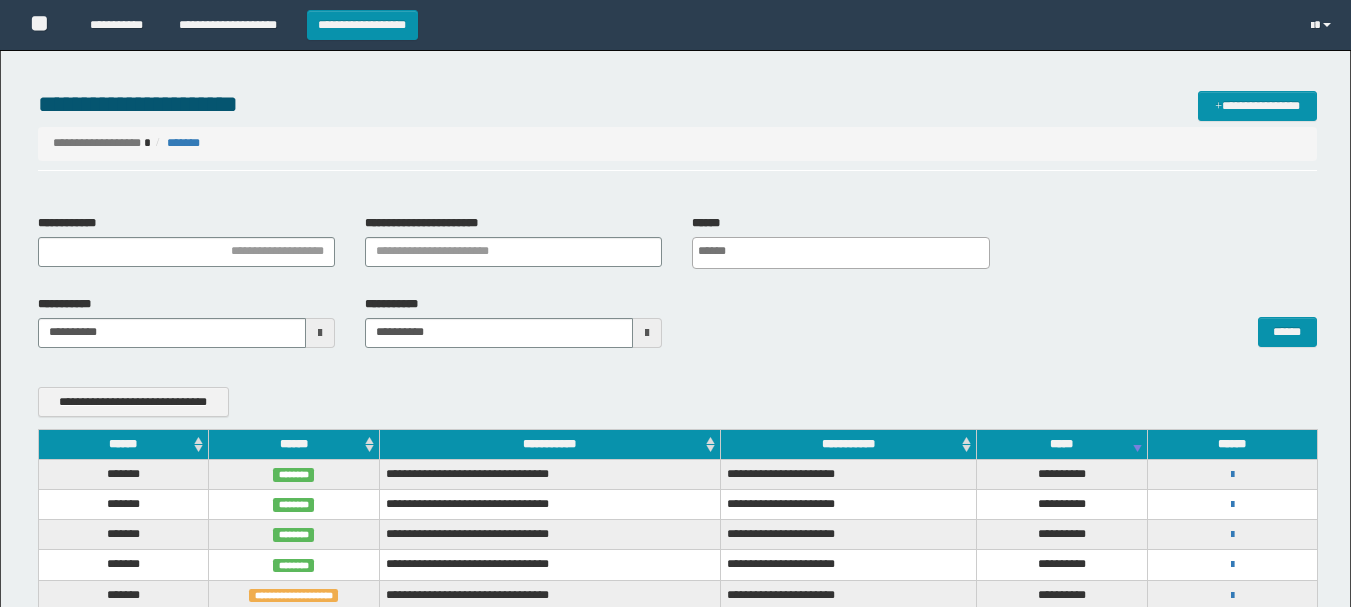 scroll, scrollTop: 0, scrollLeft: 0, axis: both 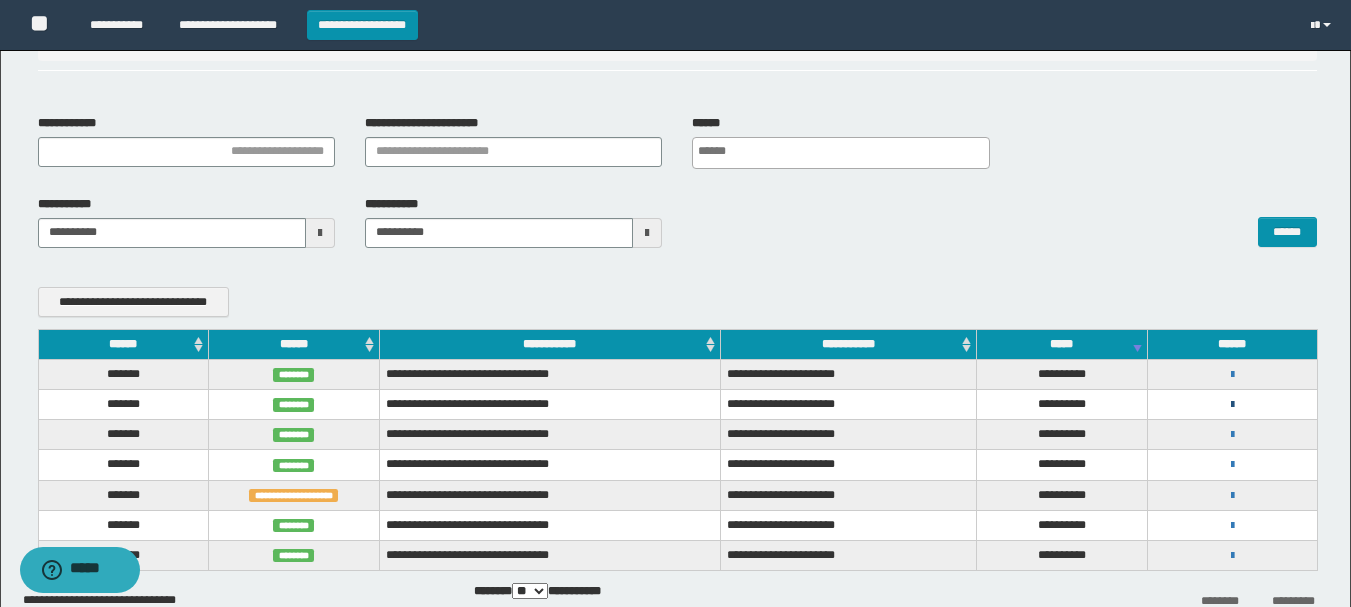 click at bounding box center (1232, 405) 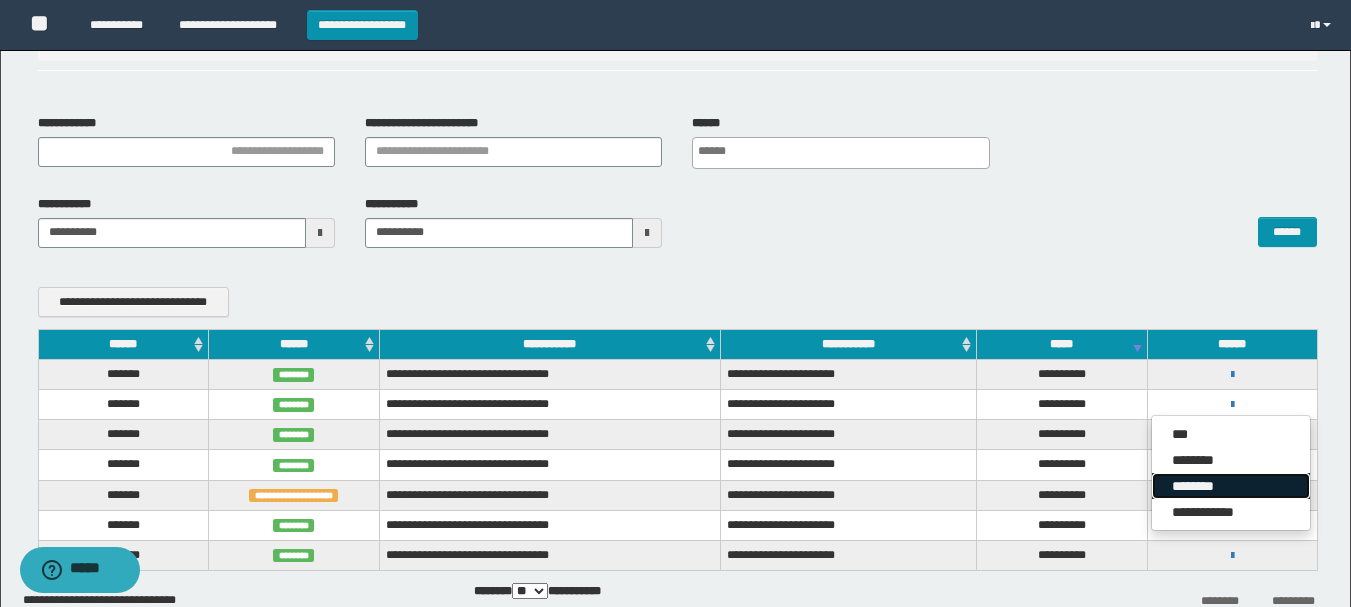 click on "********" at bounding box center [1231, 486] 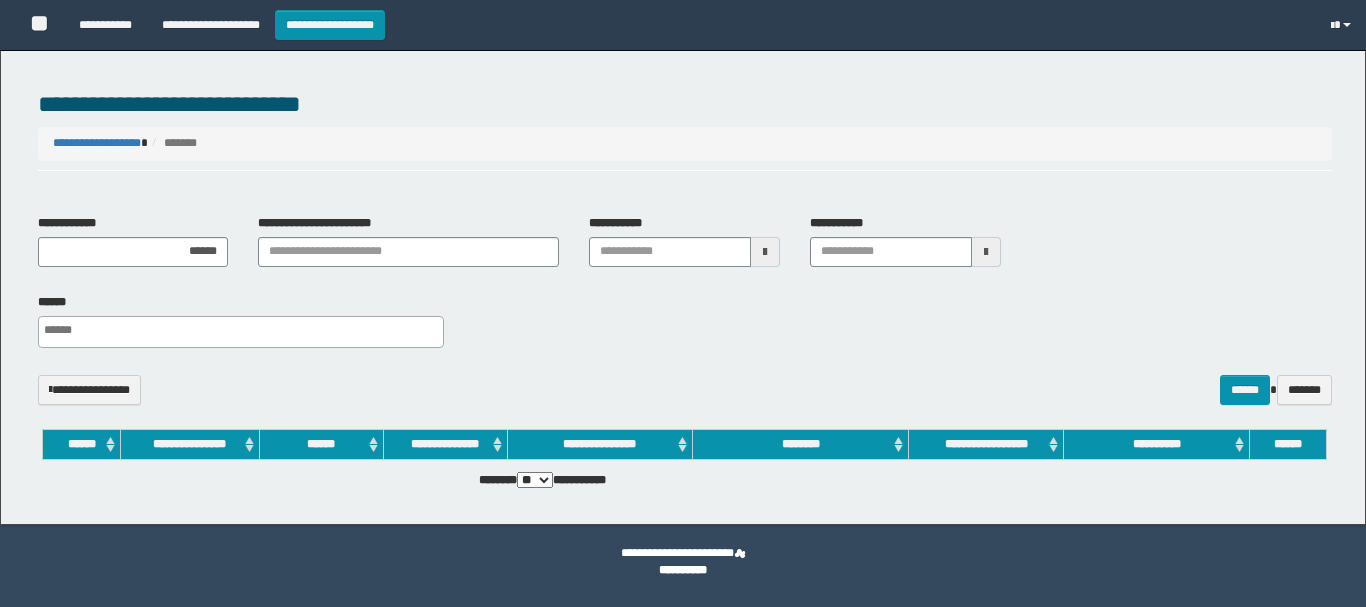 select 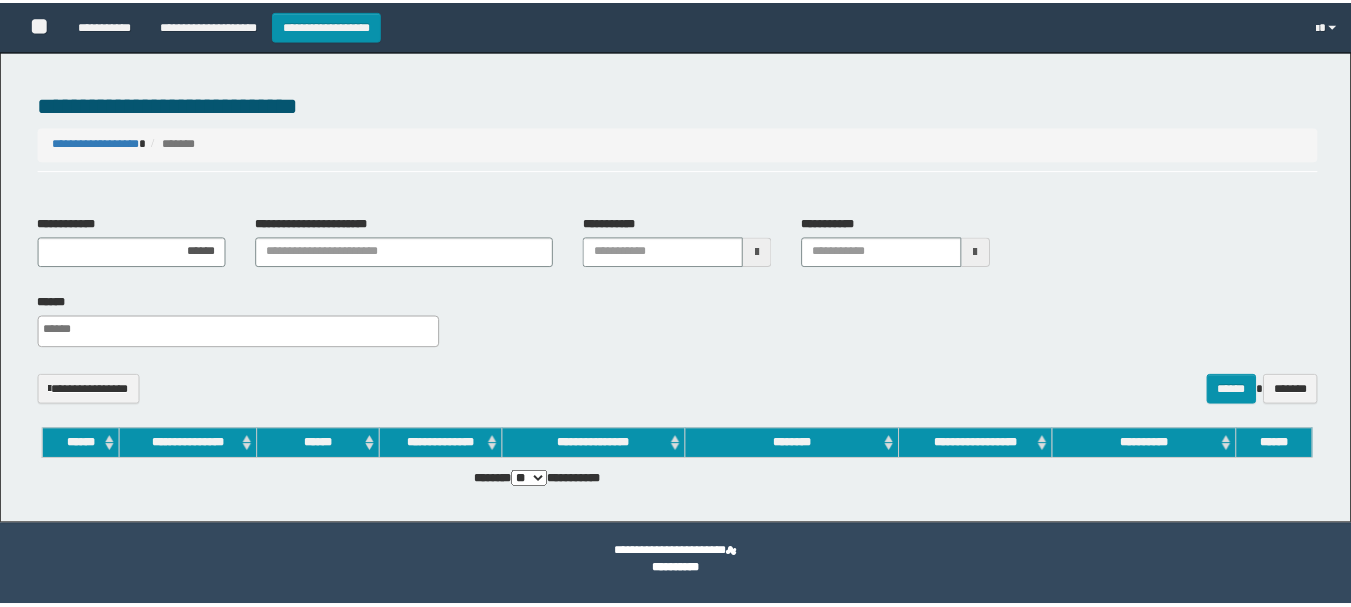 scroll, scrollTop: 0, scrollLeft: 0, axis: both 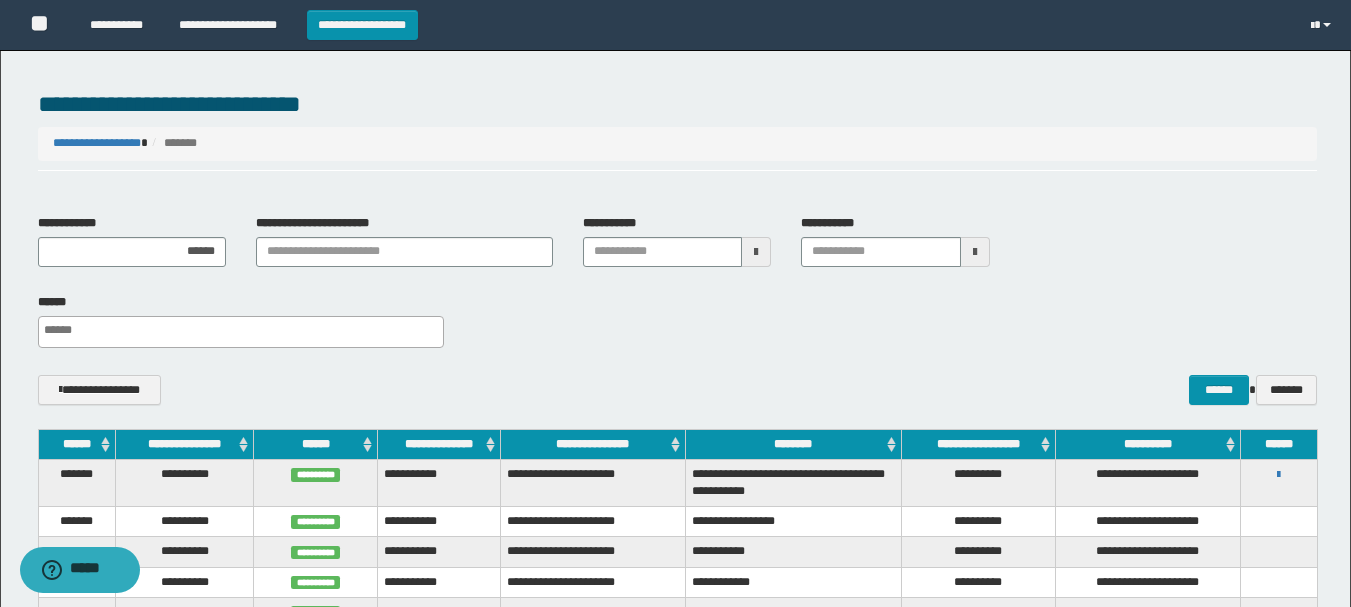 click on "**********" at bounding box center (677, 328) 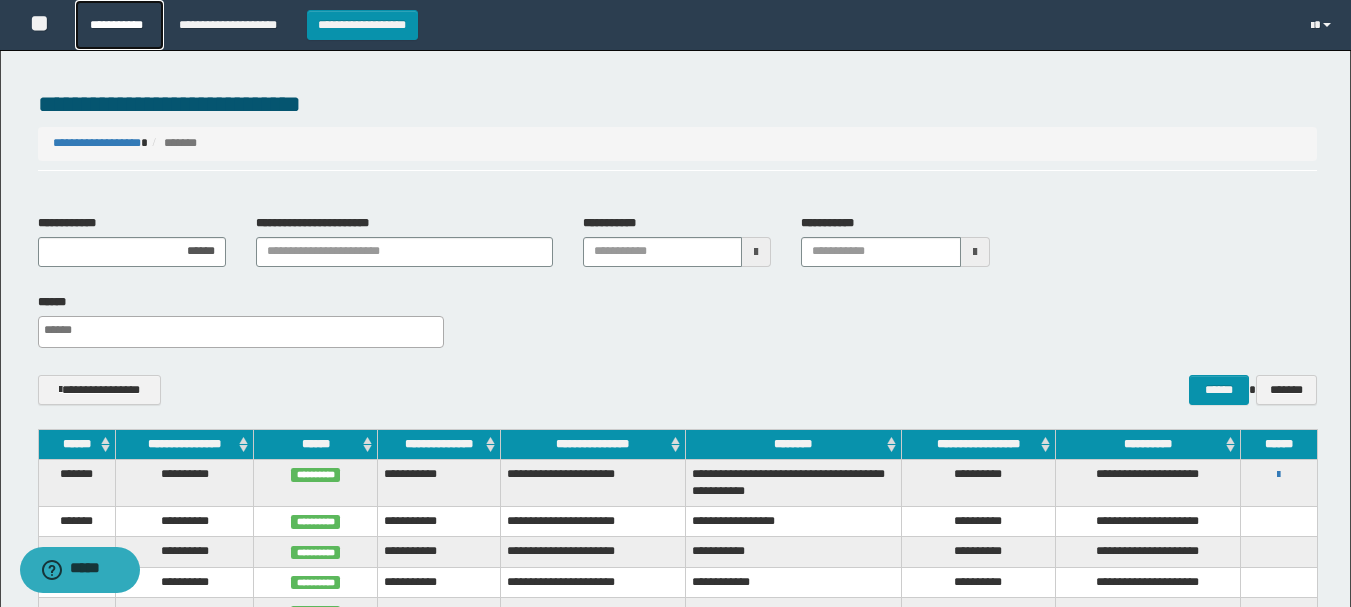 click on "**********" at bounding box center [119, 25] 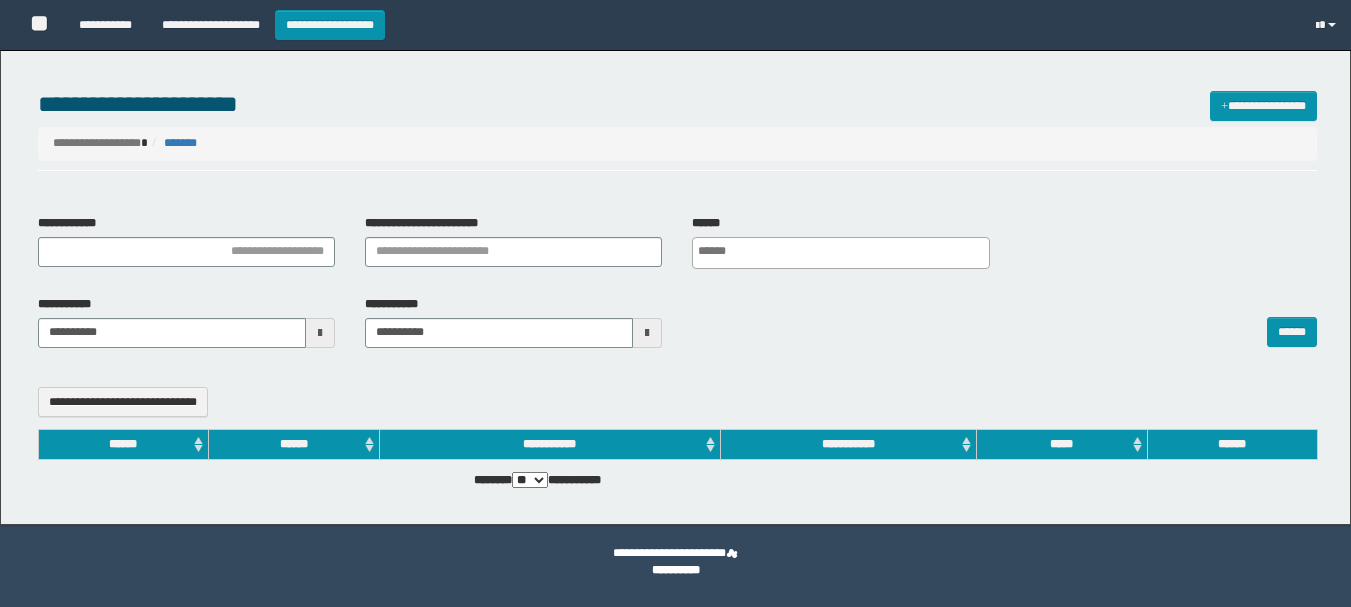 select 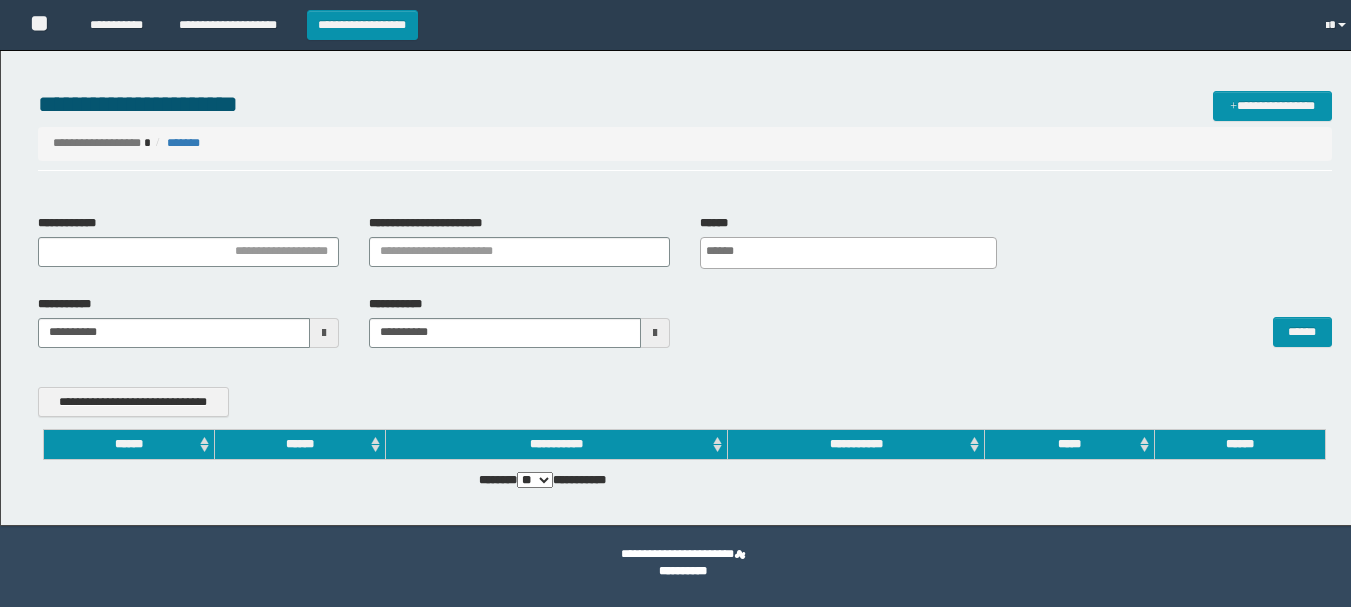 scroll, scrollTop: 0, scrollLeft: 0, axis: both 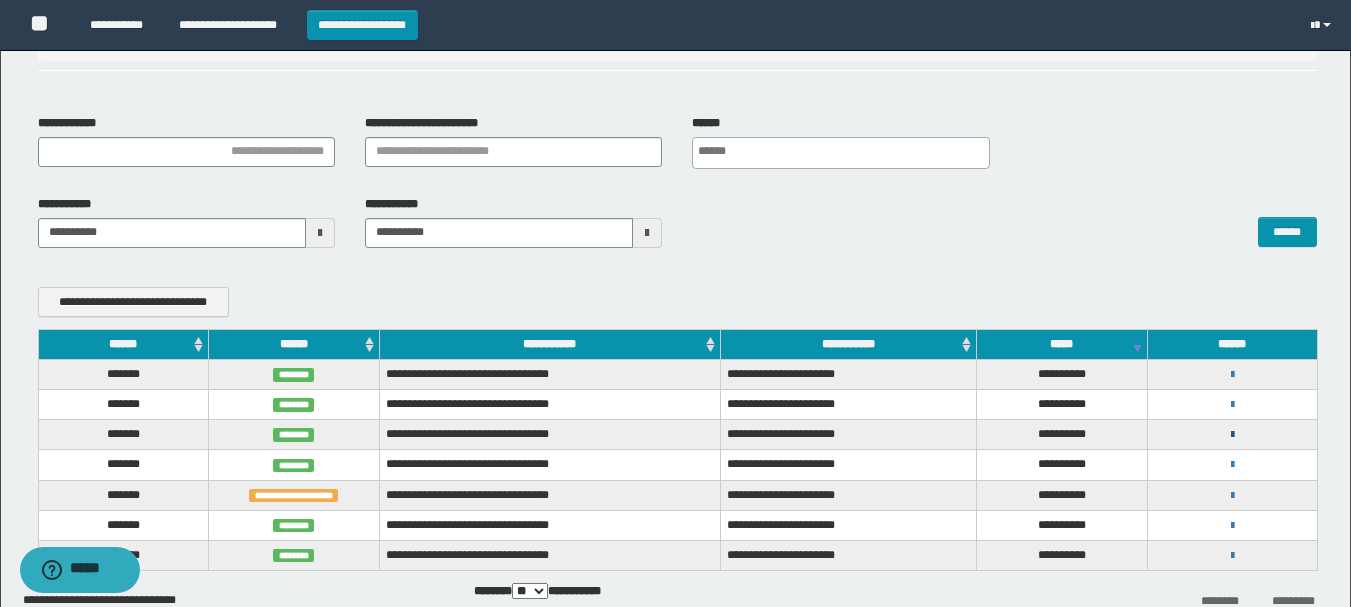 click at bounding box center (1232, 435) 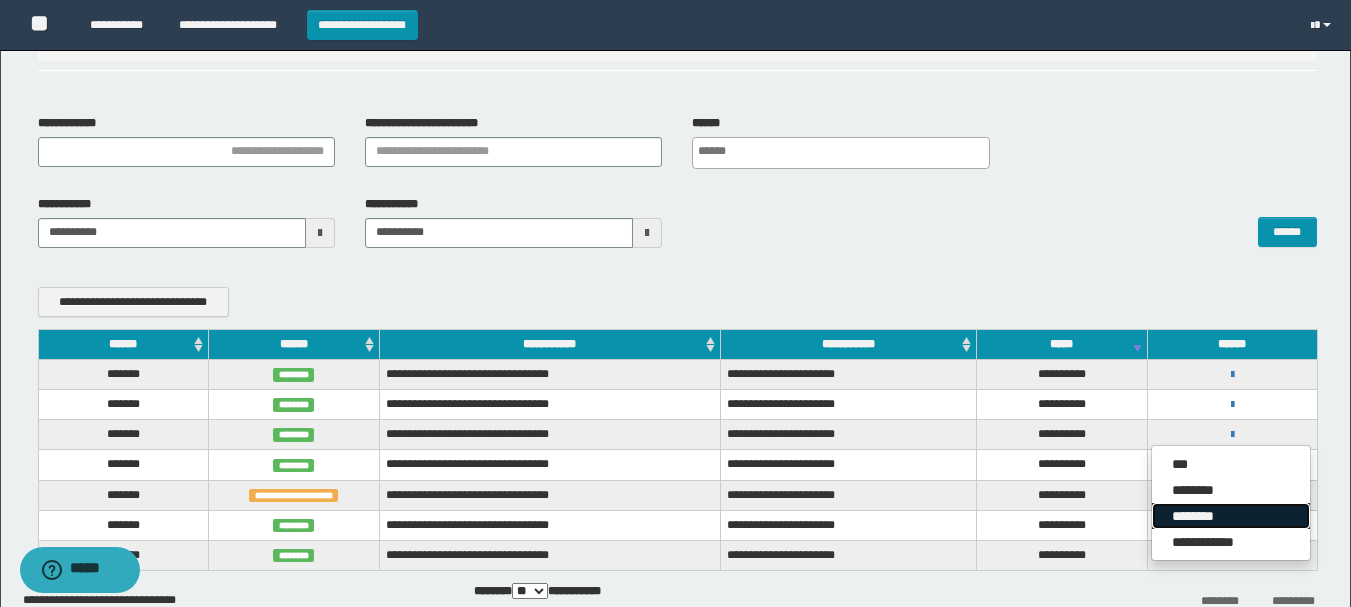 click on "********" at bounding box center (1231, 516) 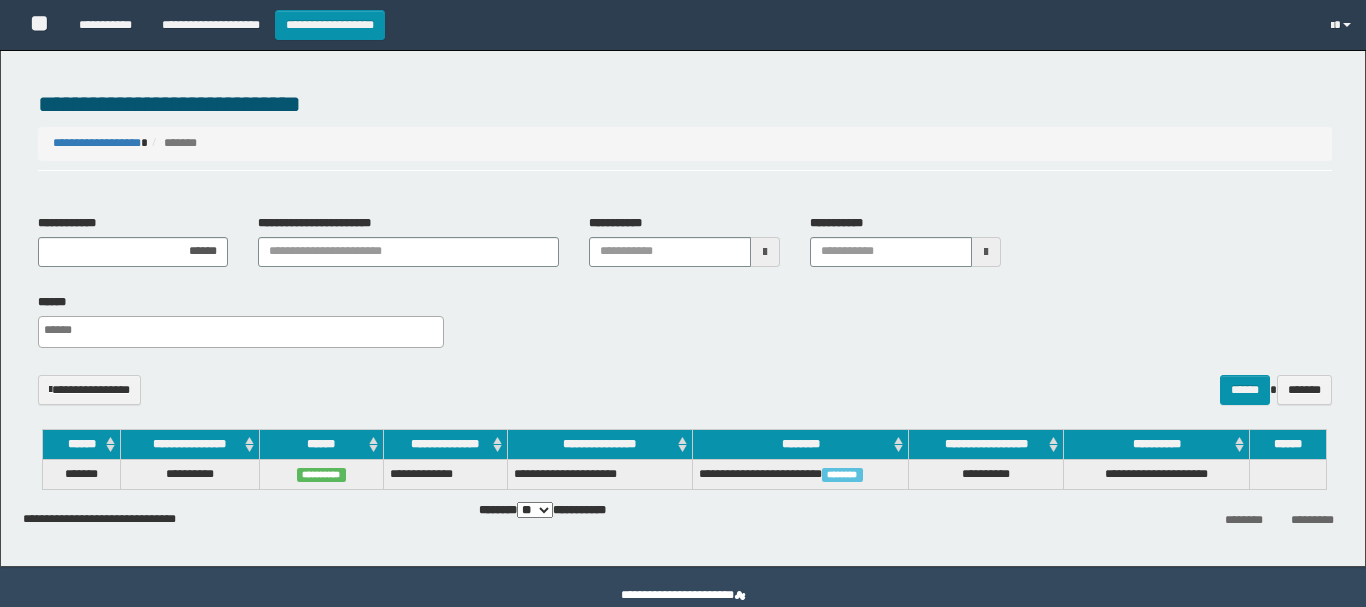 select 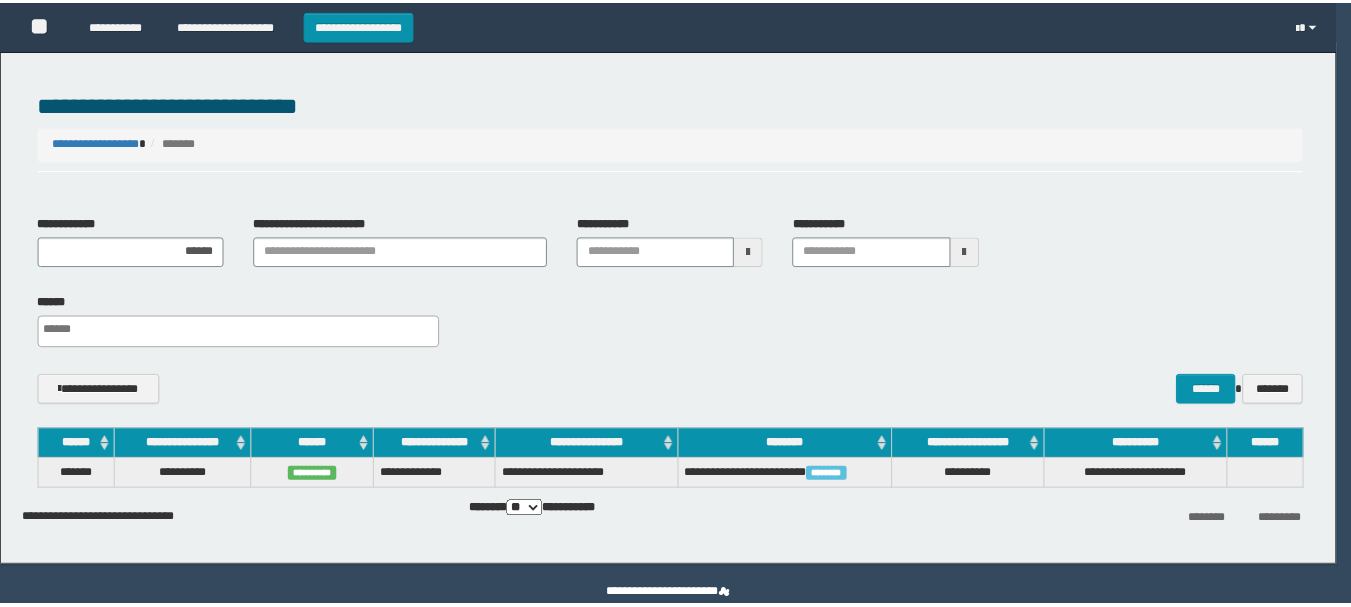 scroll, scrollTop: 0, scrollLeft: 0, axis: both 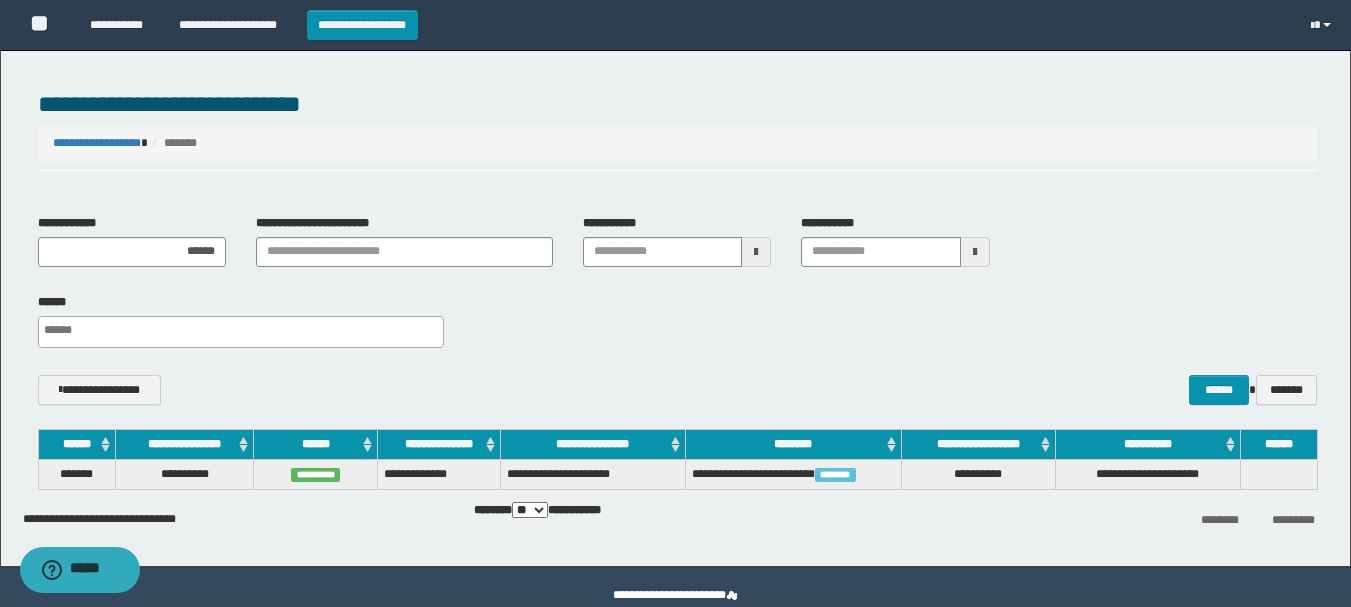 click on "********" at bounding box center [835, 474] 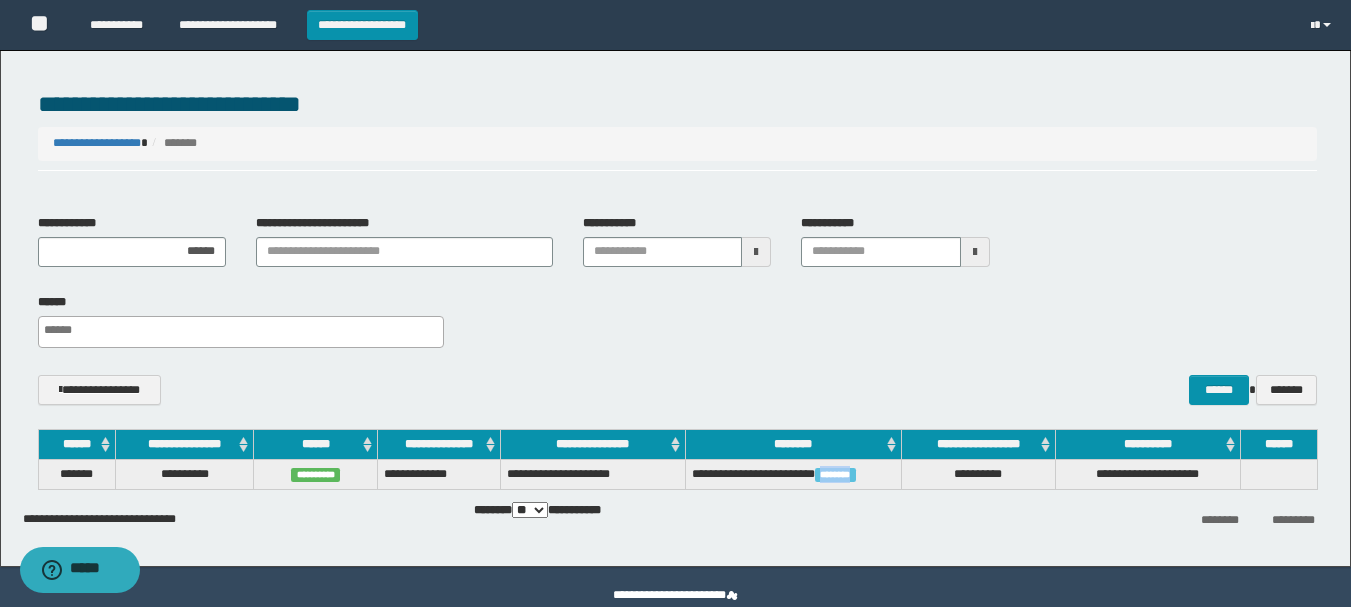 click on "********" at bounding box center [835, 474] 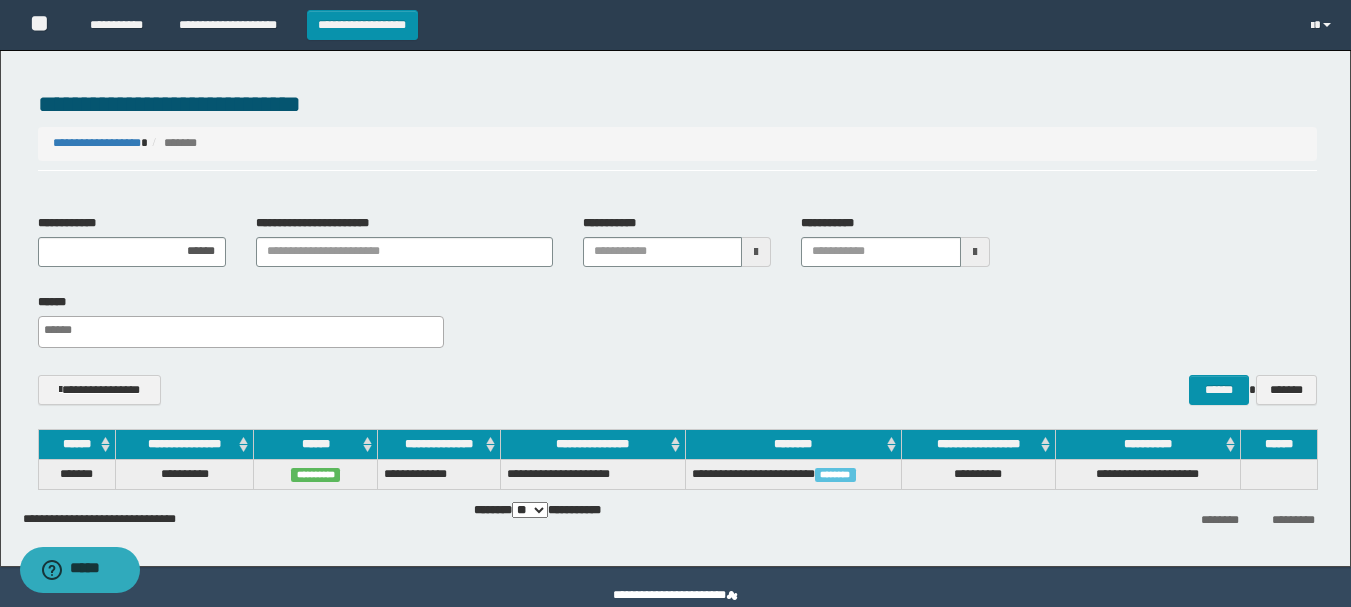 click on "**********" at bounding box center [315, 474] 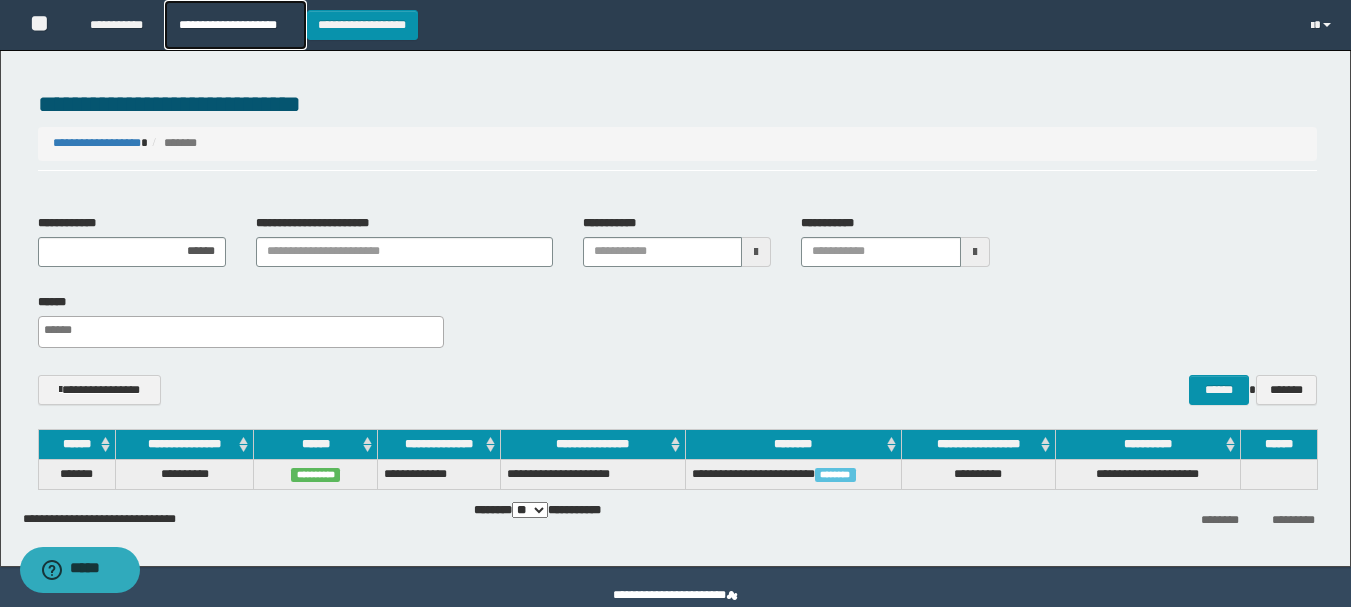 click on "**********" at bounding box center [235, 25] 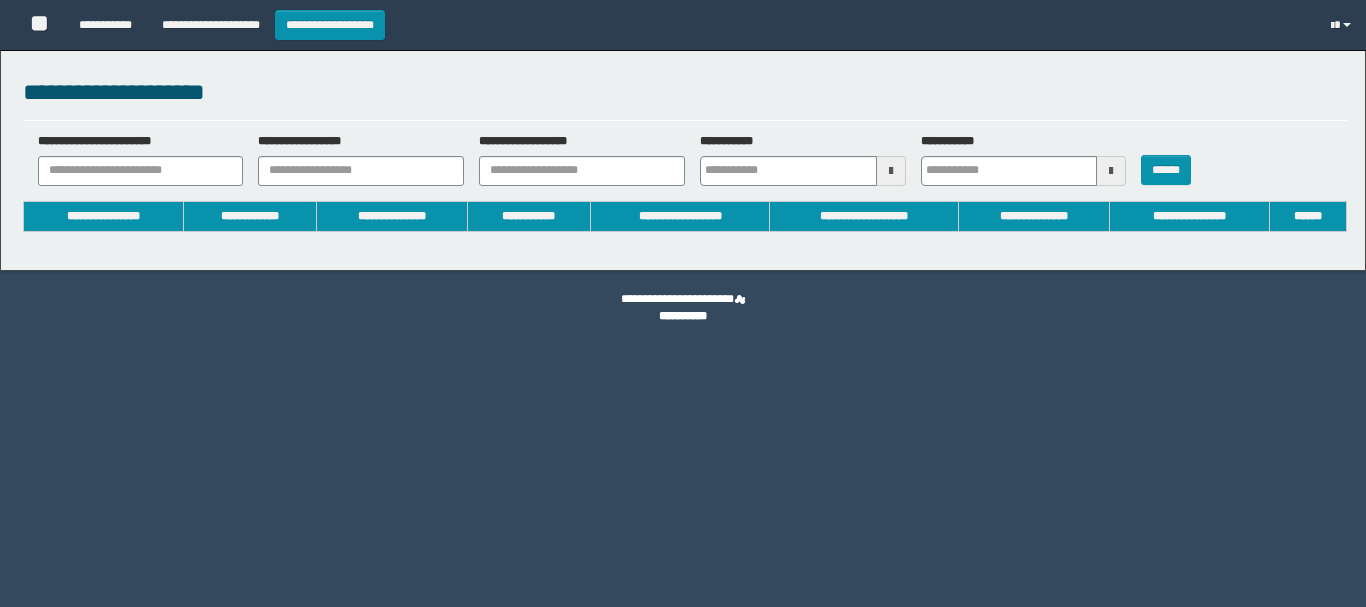 type on "**********" 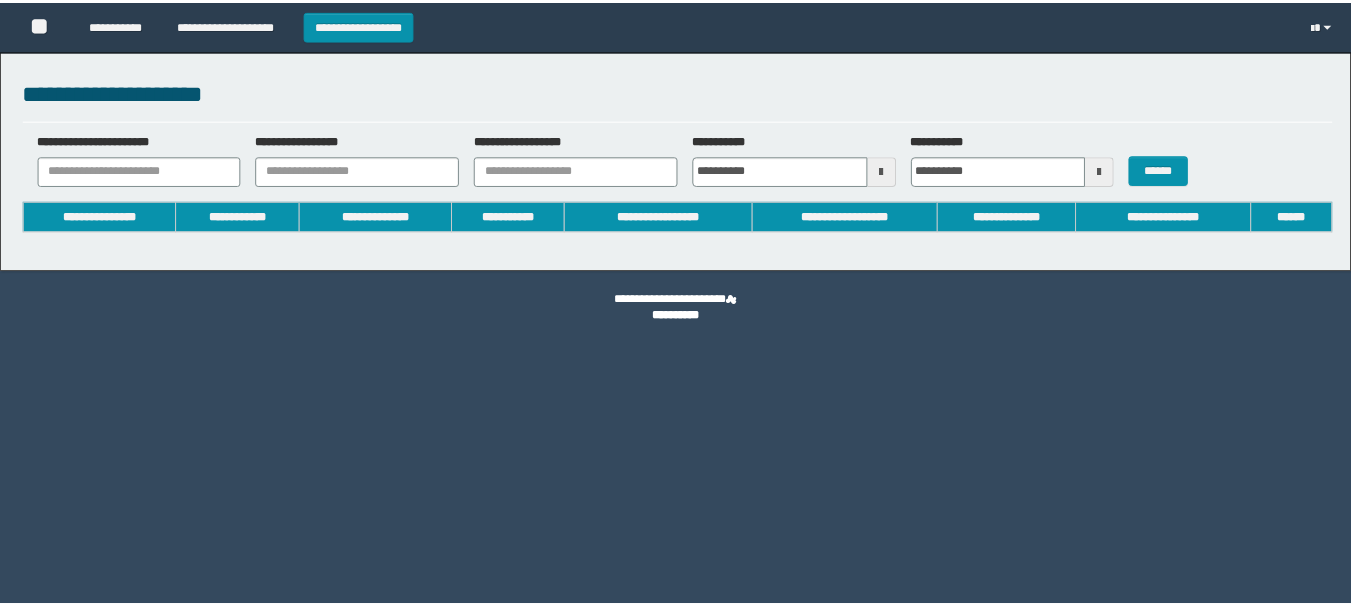 scroll, scrollTop: 0, scrollLeft: 0, axis: both 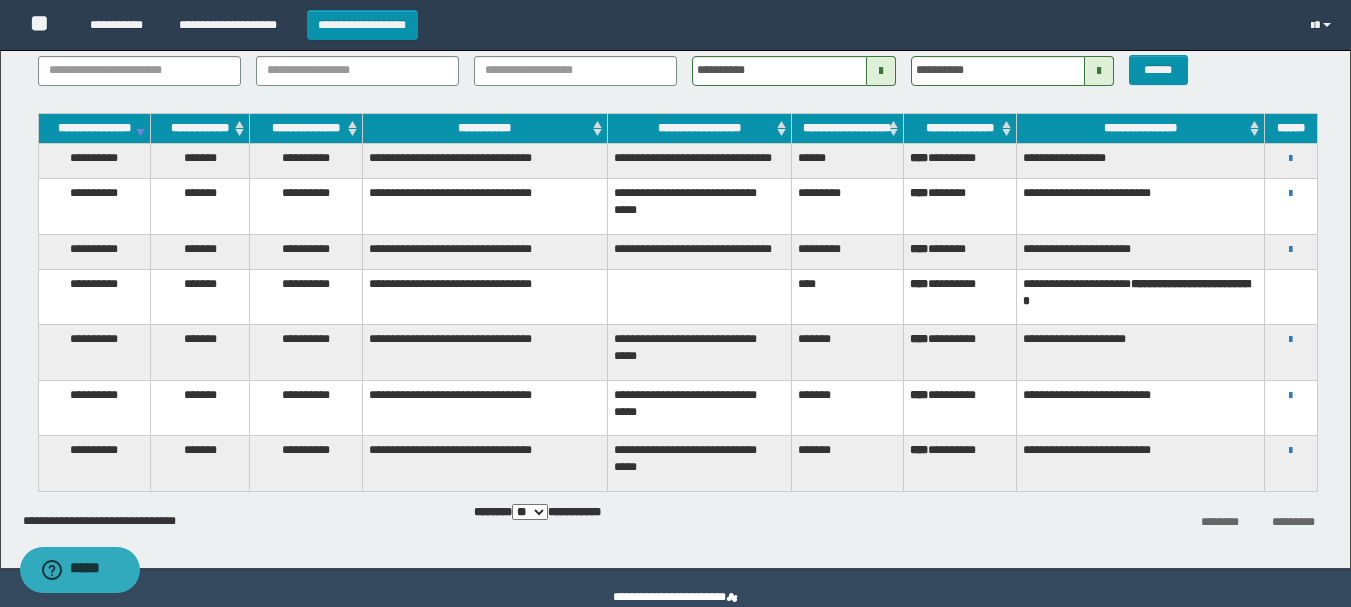 click at bounding box center (1290, 296) 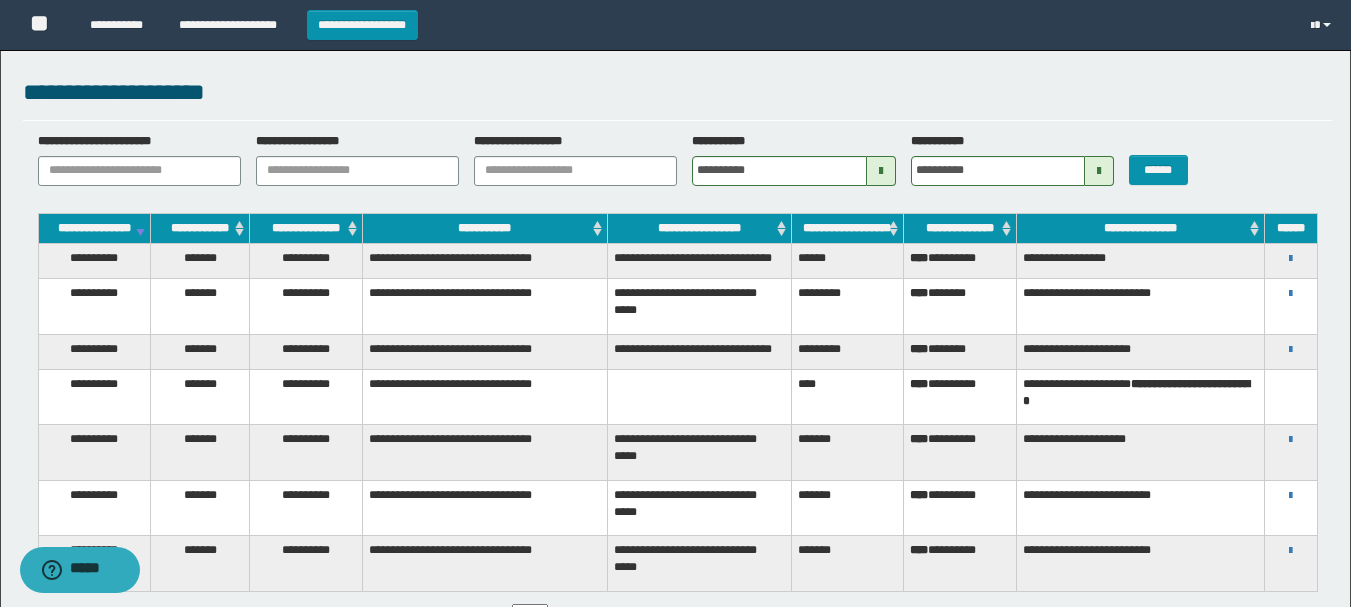 drag, startPoint x: 1121, startPoint y: 83, endPoint x: 1005, endPoint y: 2, distance: 141.48145 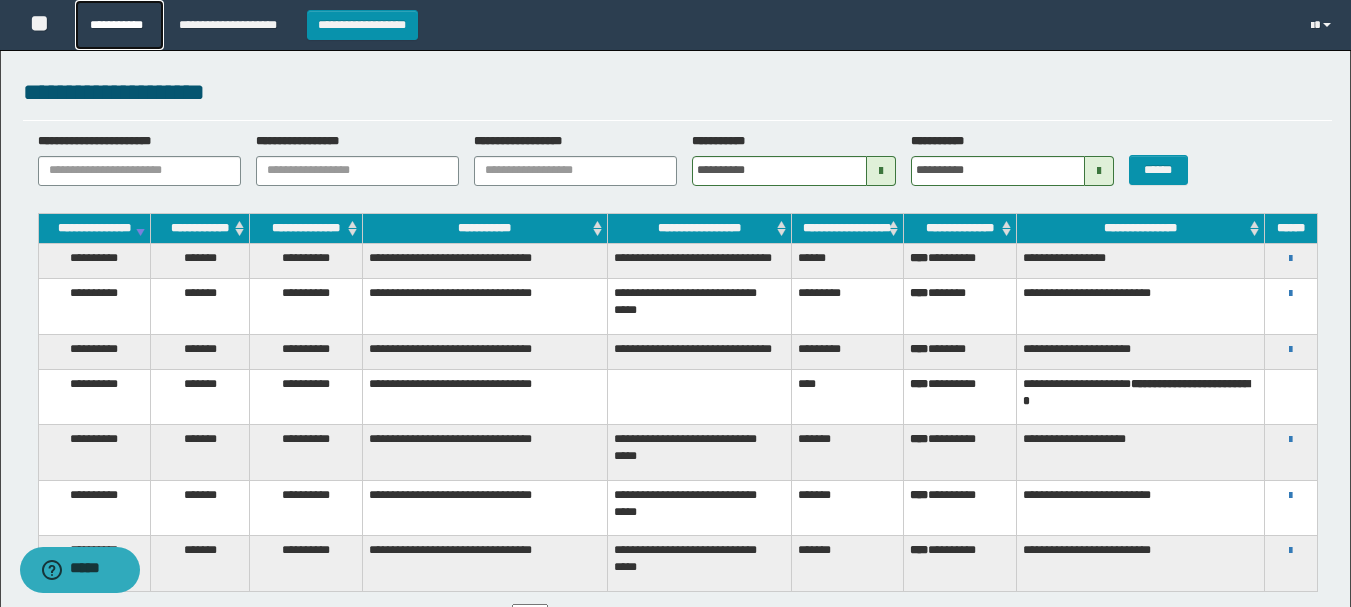 click on "**********" at bounding box center (119, 25) 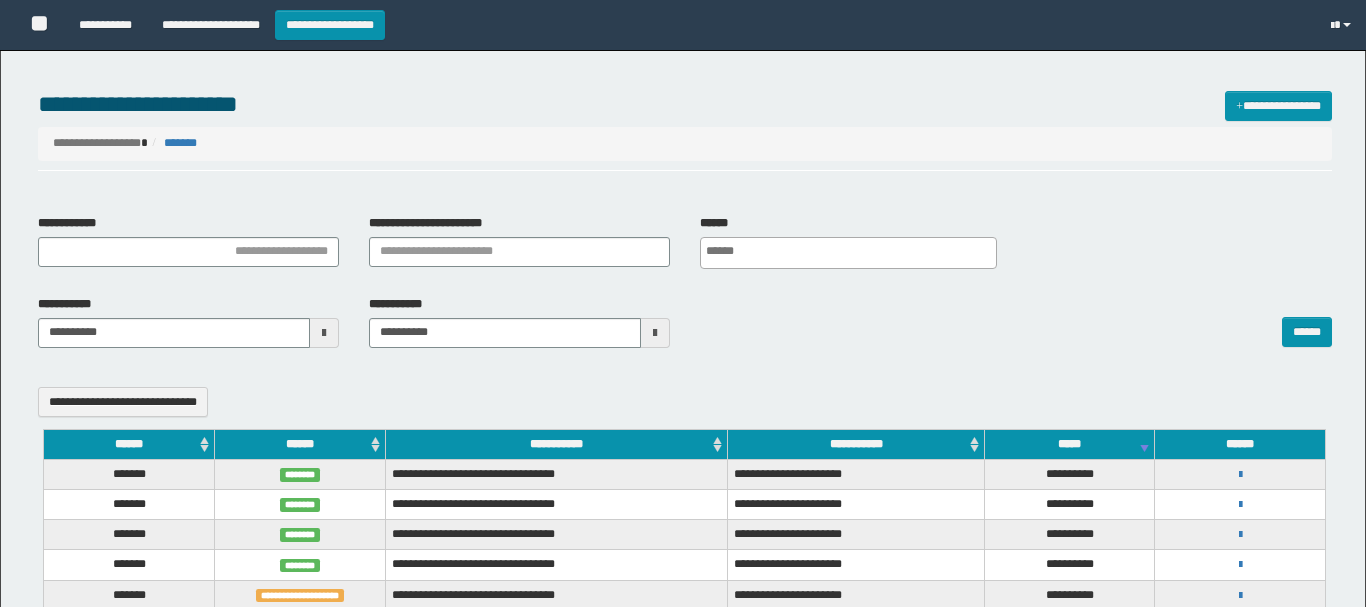 select 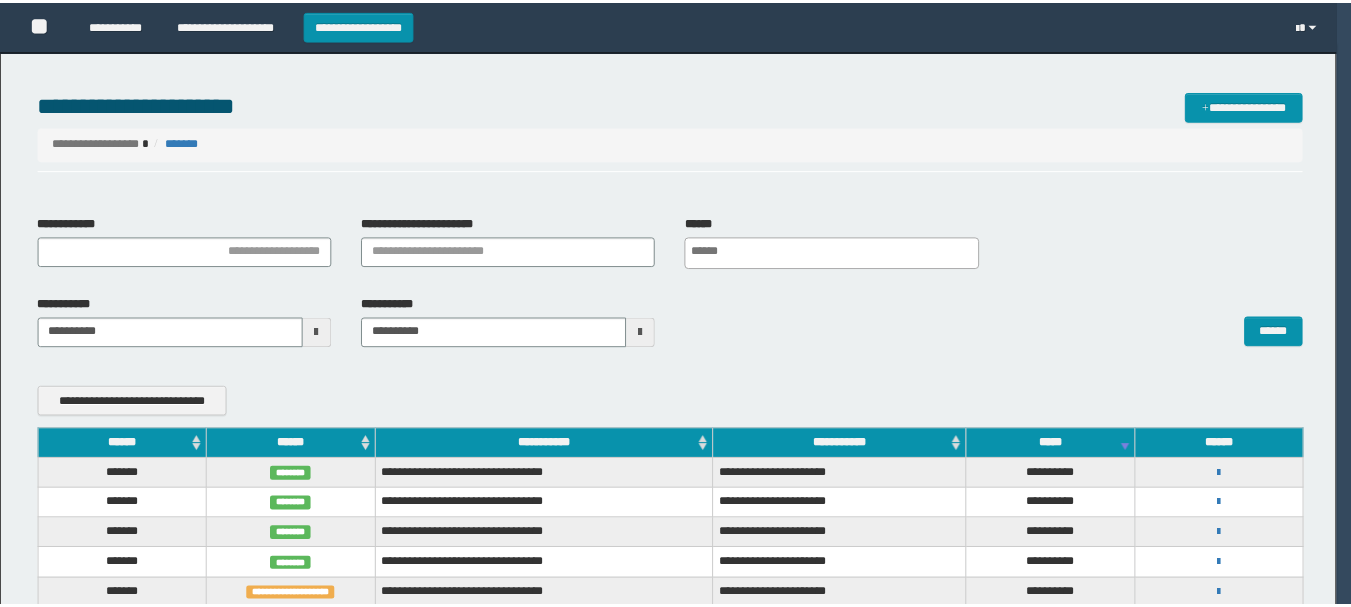 scroll, scrollTop: 0, scrollLeft: 0, axis: both 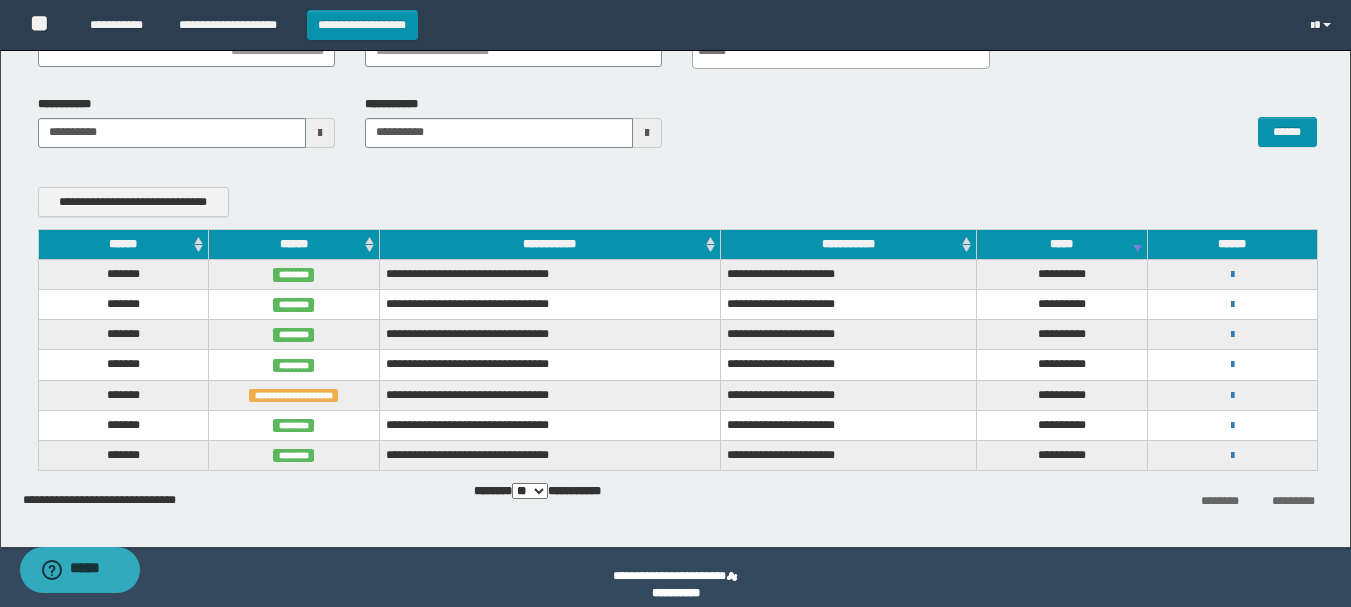 click on "**********" at bounding box center (1232, 395) 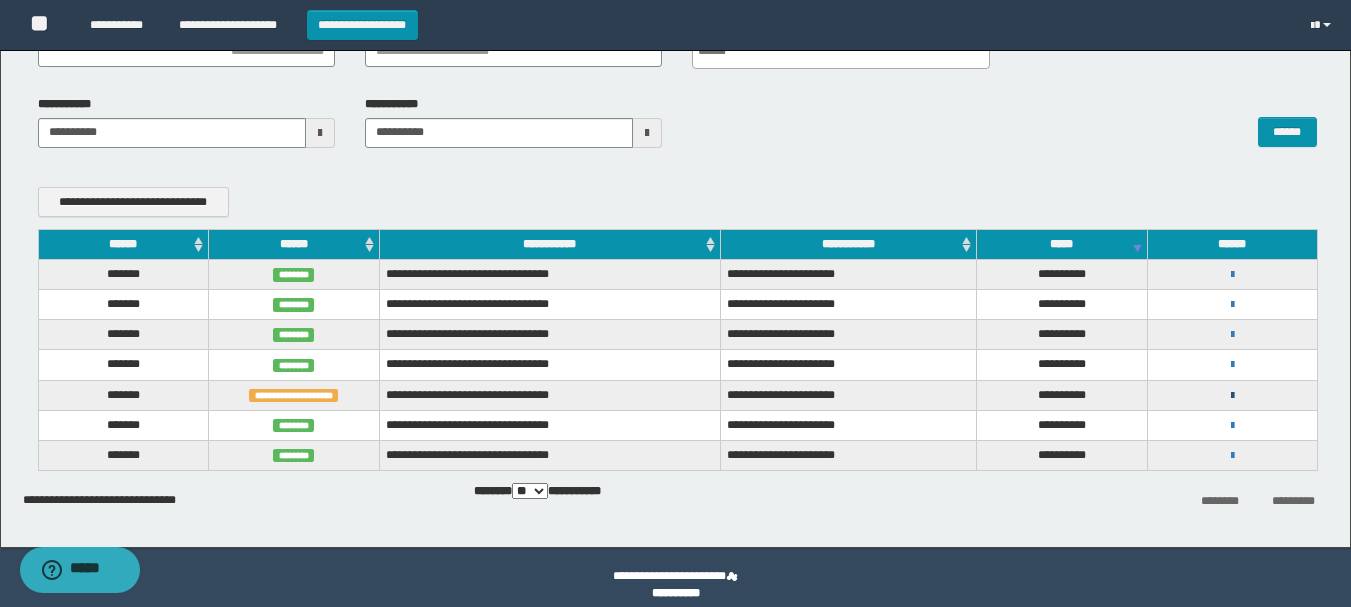 click at bounding box center [1232, 396] 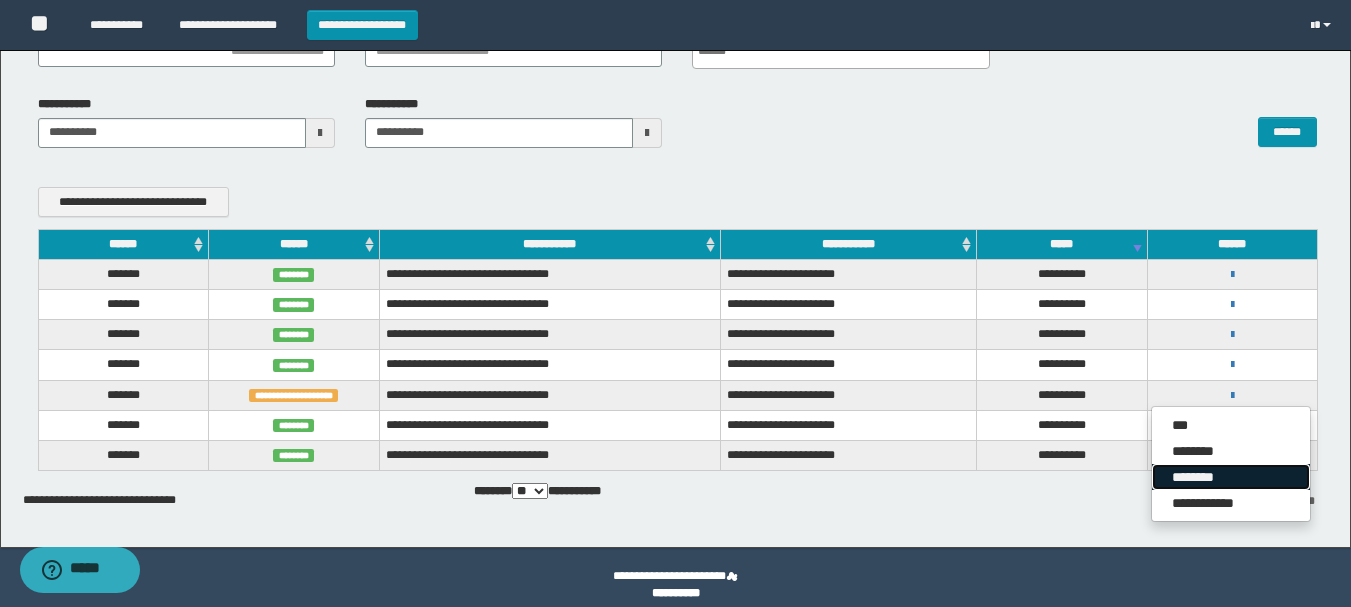 click on "********" at bounding box center (1231, 477) 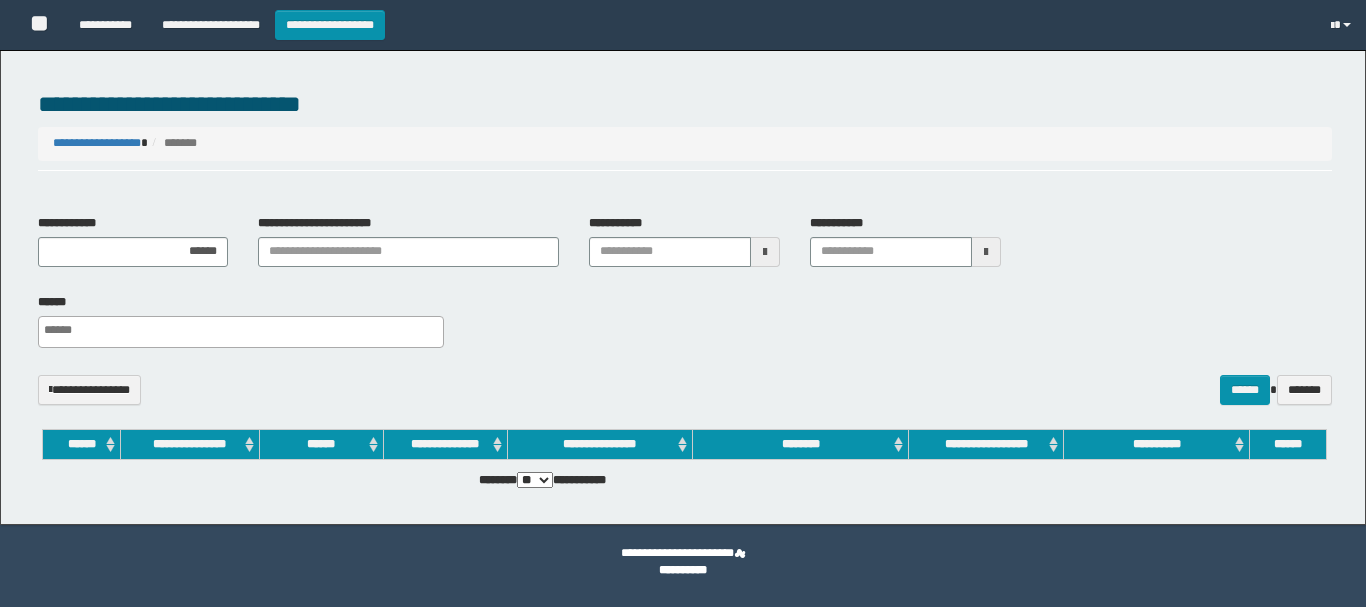 select 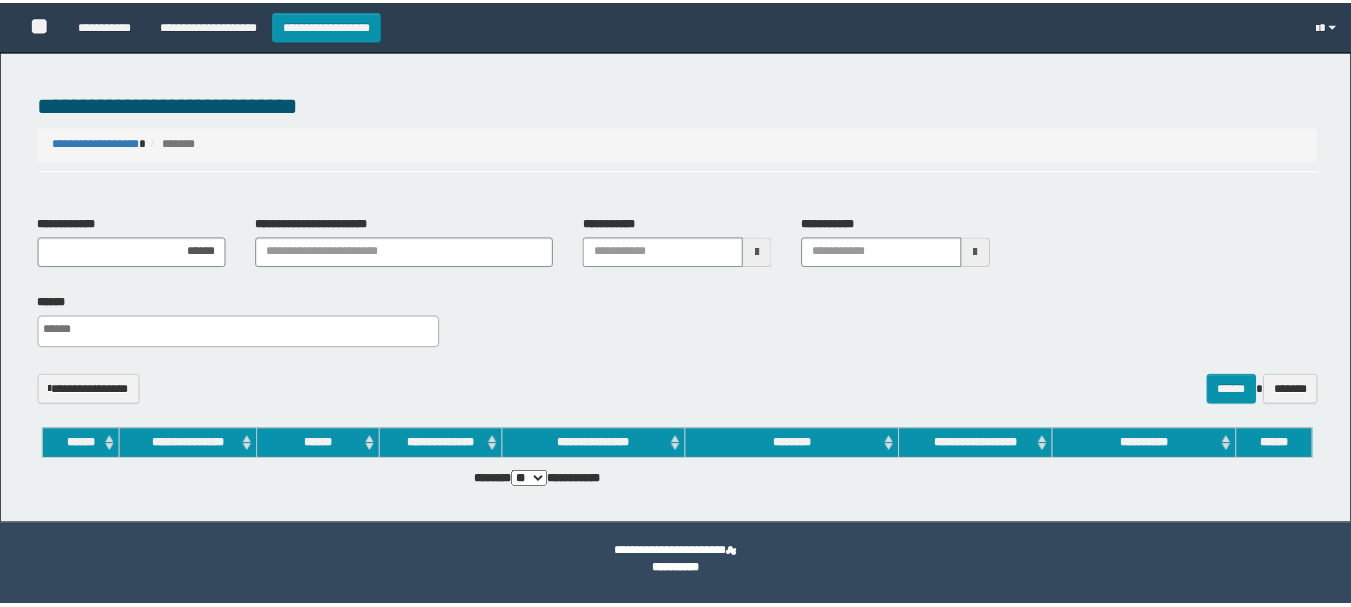 scroll, scrollTop: 0, scrollLeft: 0, axis: both 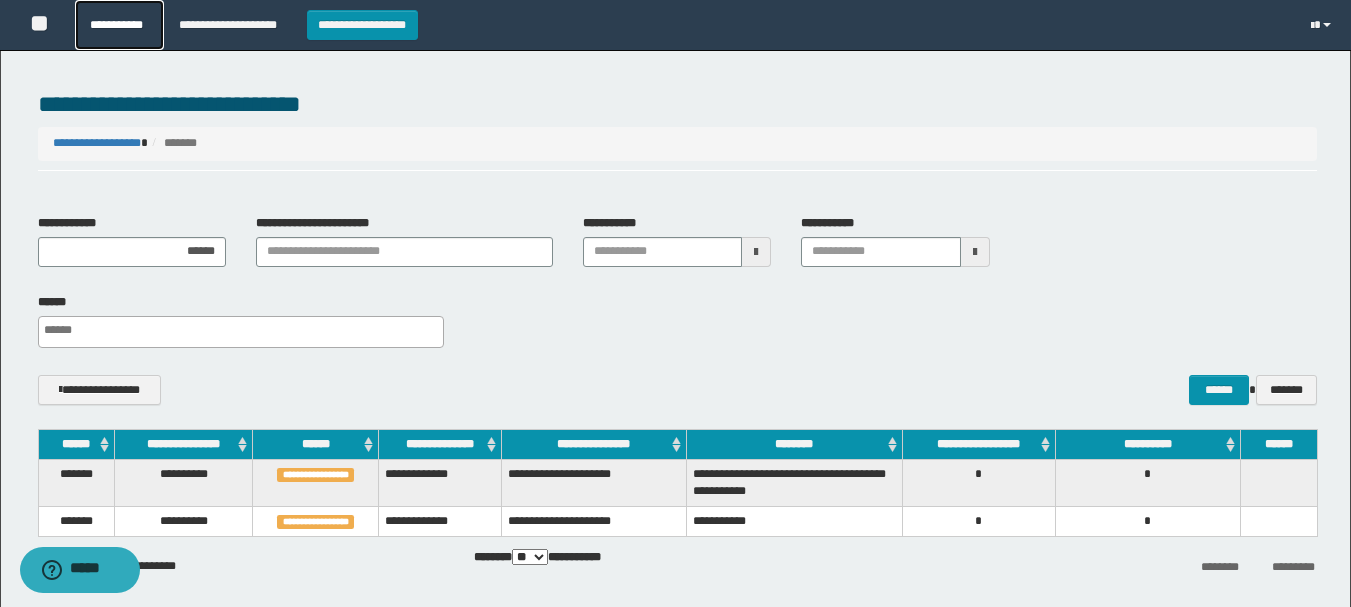 click on "**********" at bounding box center (119, 25) 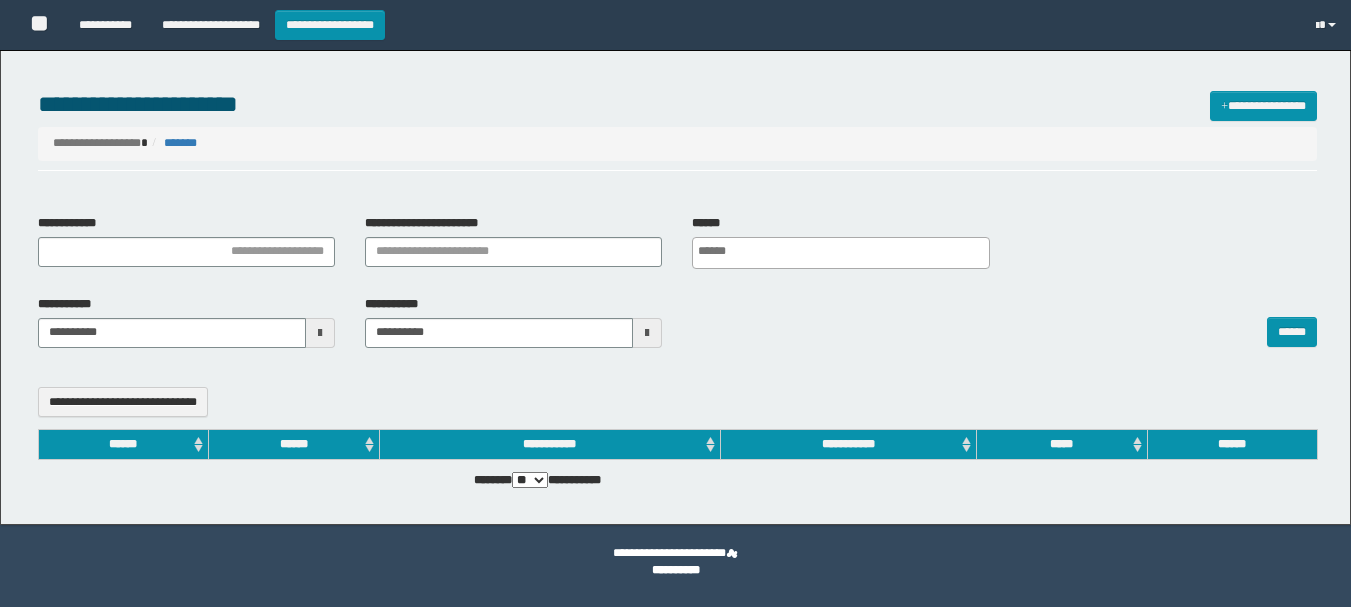 select 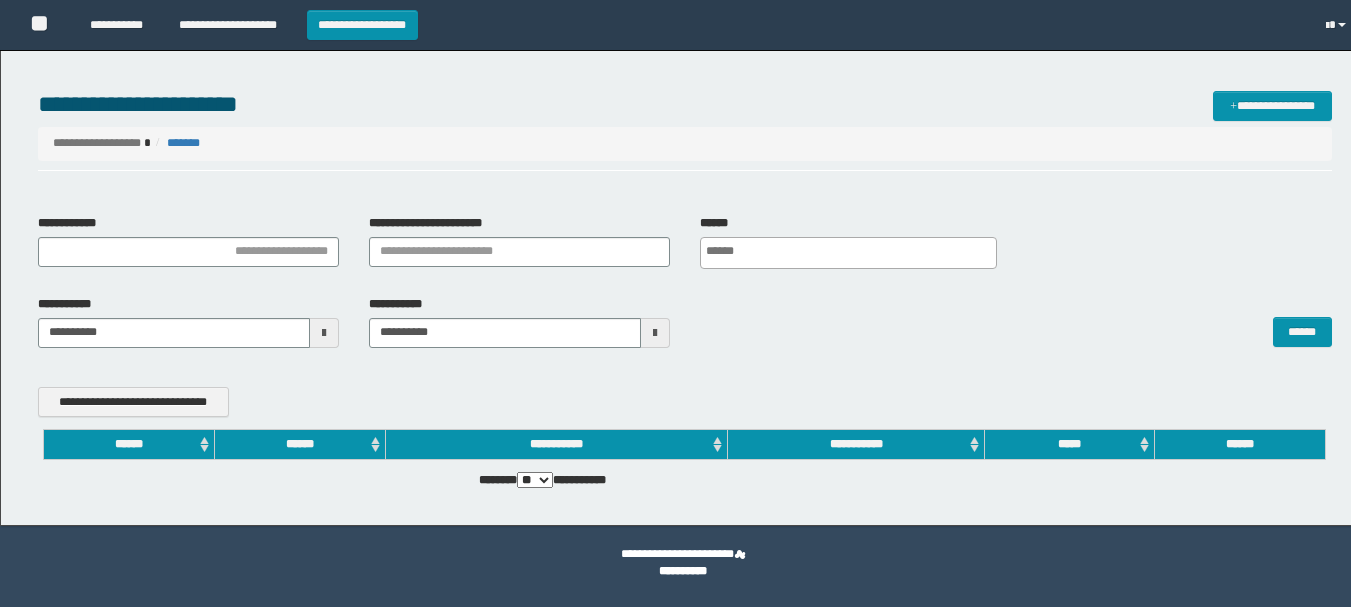 scroll, scrollTop: 0, scrollLeft: 0, axis: both 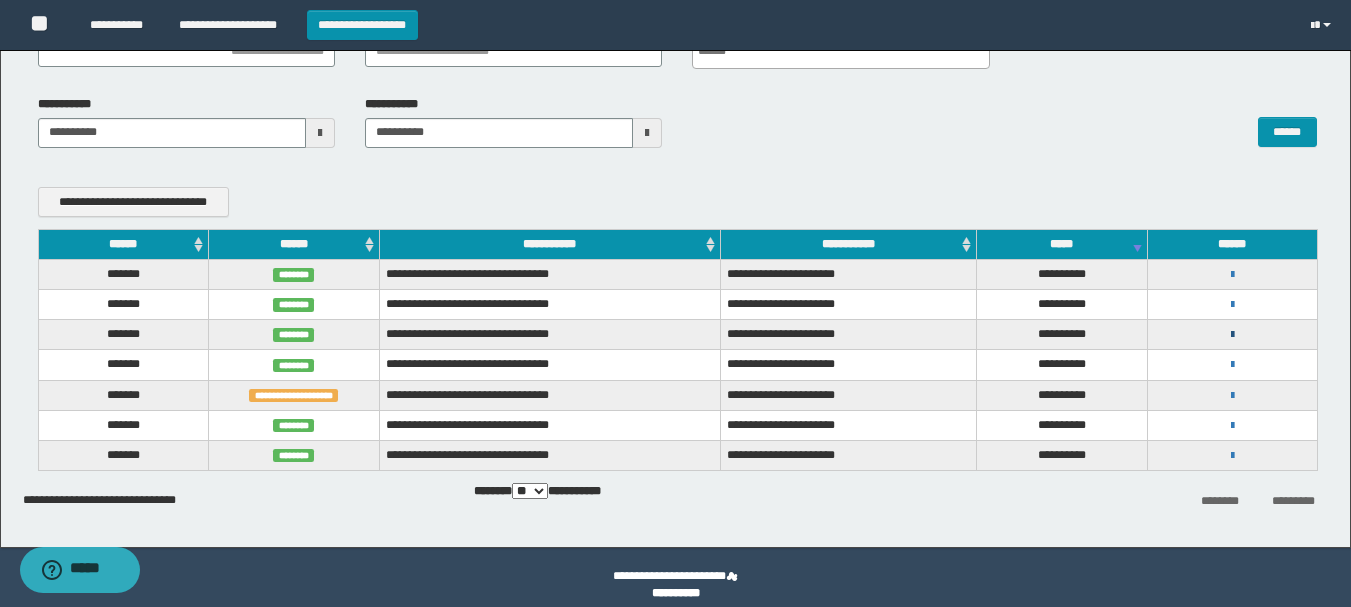 click at bounding box center [1232, 335] 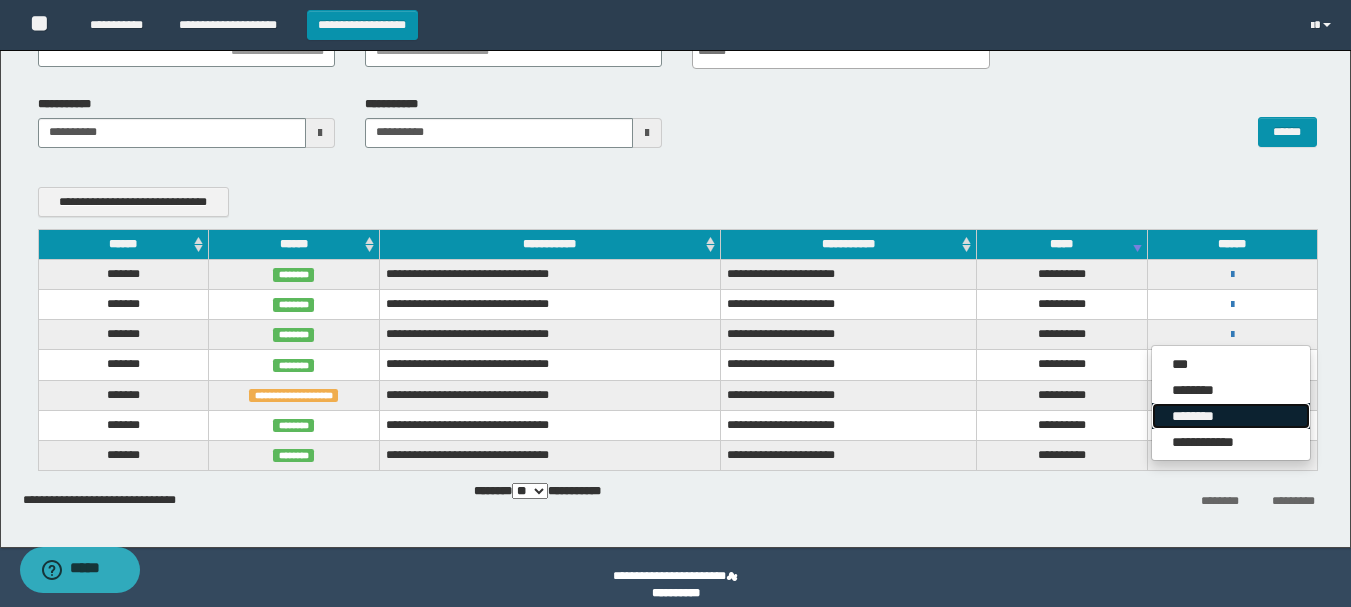 click on "********" at bounding box center [1231, 416] 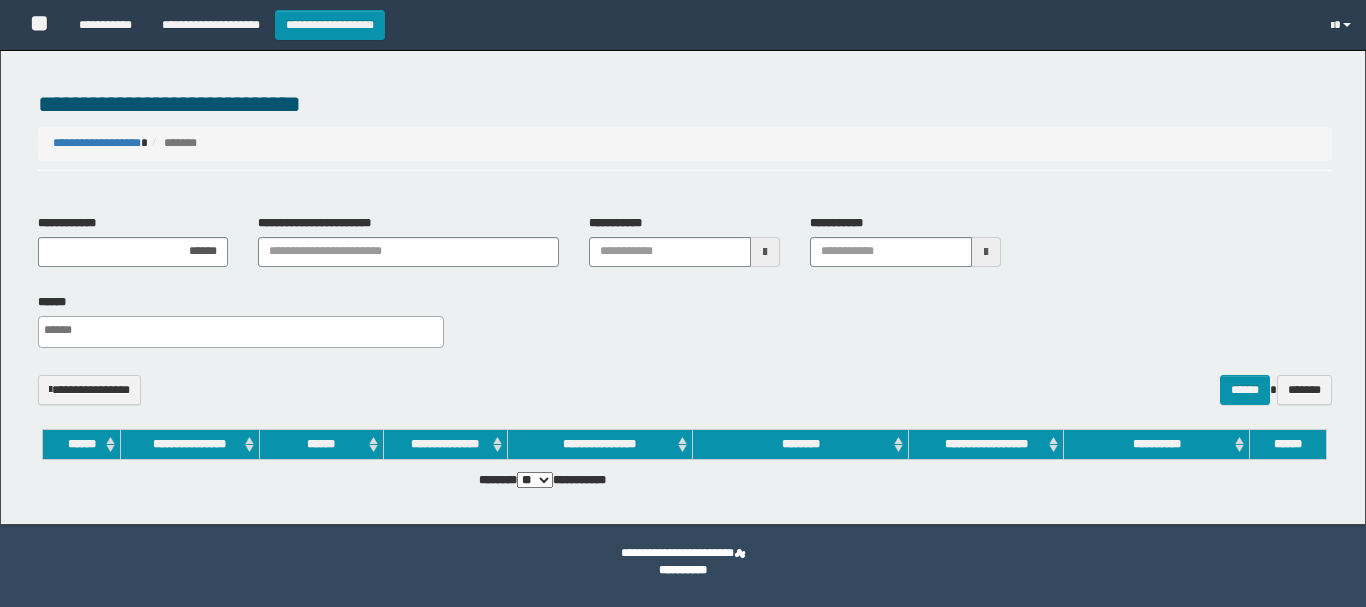 select 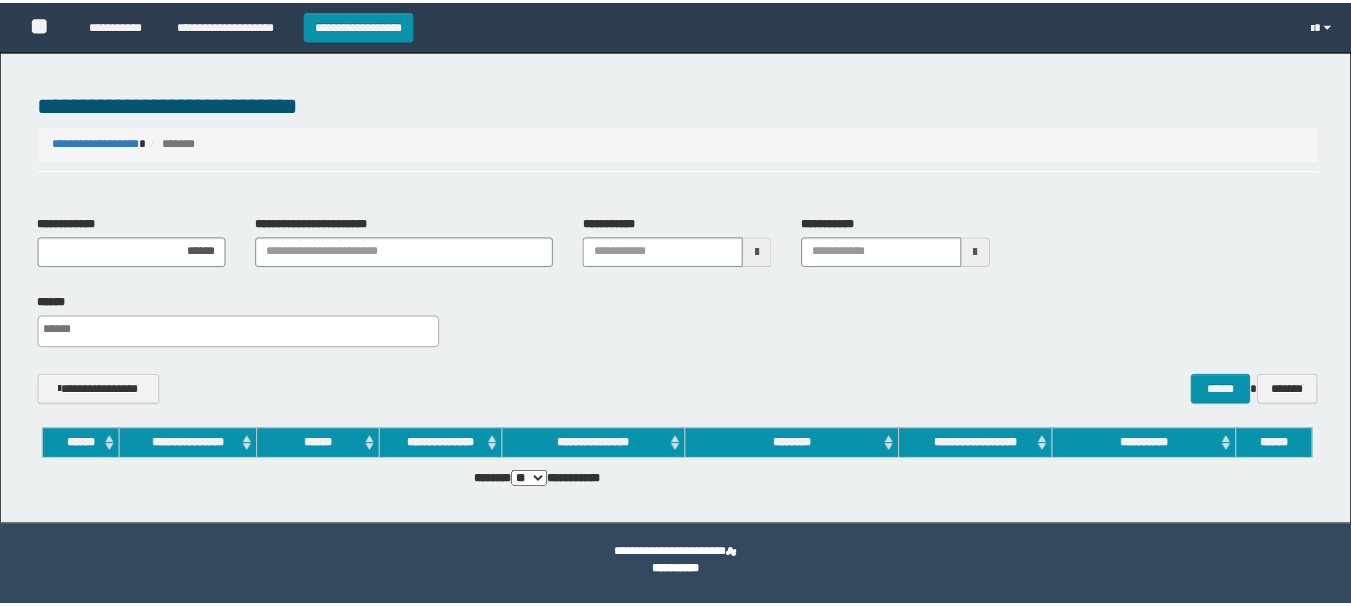scroll, scrollTop: 0, scrollLeft: 0, axis: both 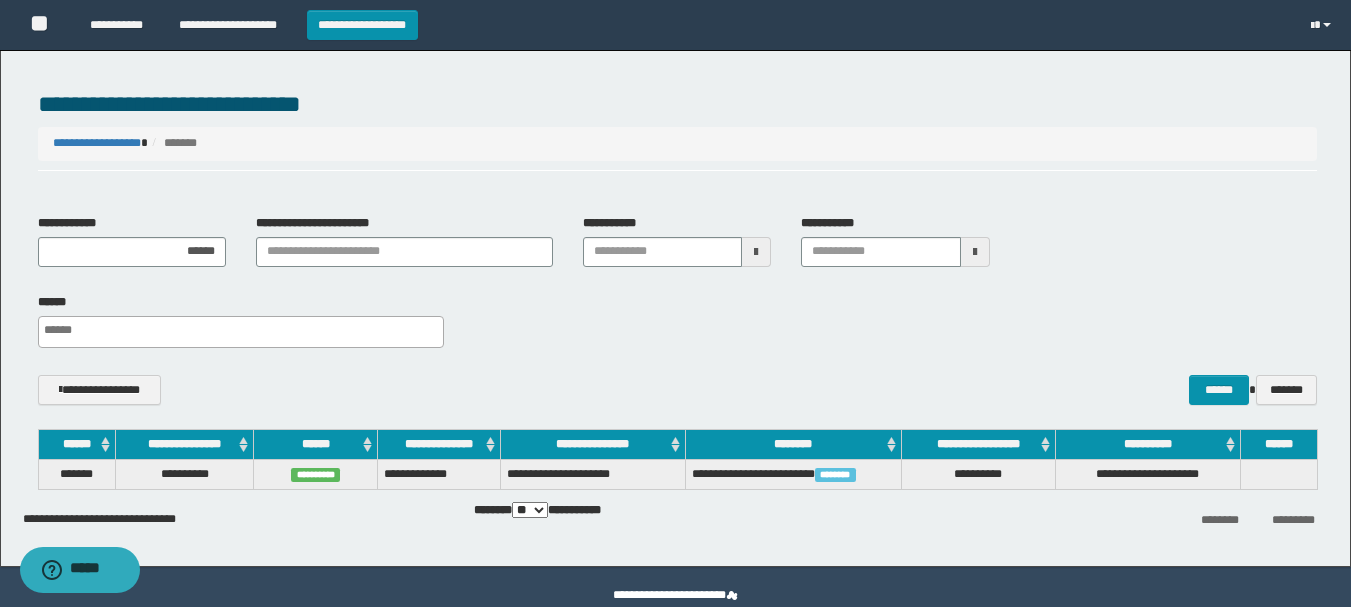 click on "**********" at bounding box center (675, 303) 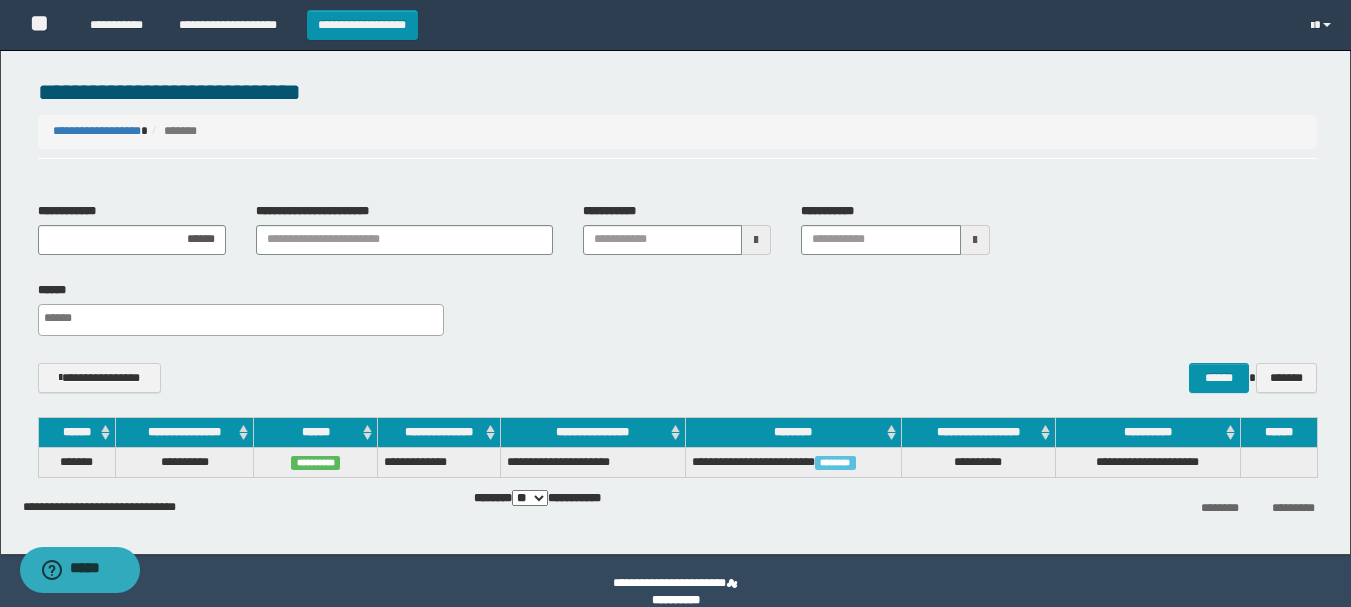 scroll, scrollTop: 0, scrollLeft: 0, axis: both 